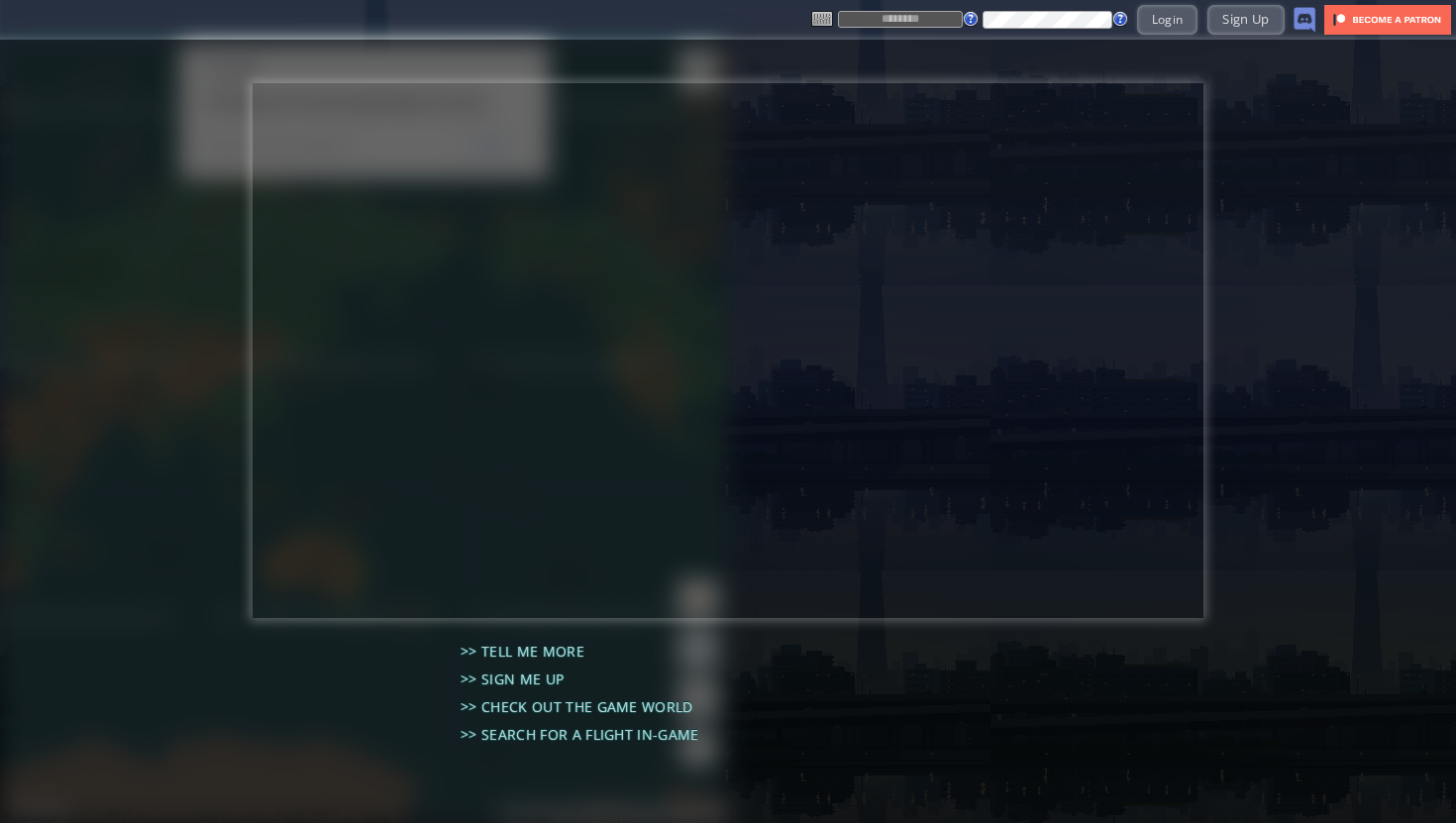 click on "Login
Sign Up" at bounding box center [1064, 19] 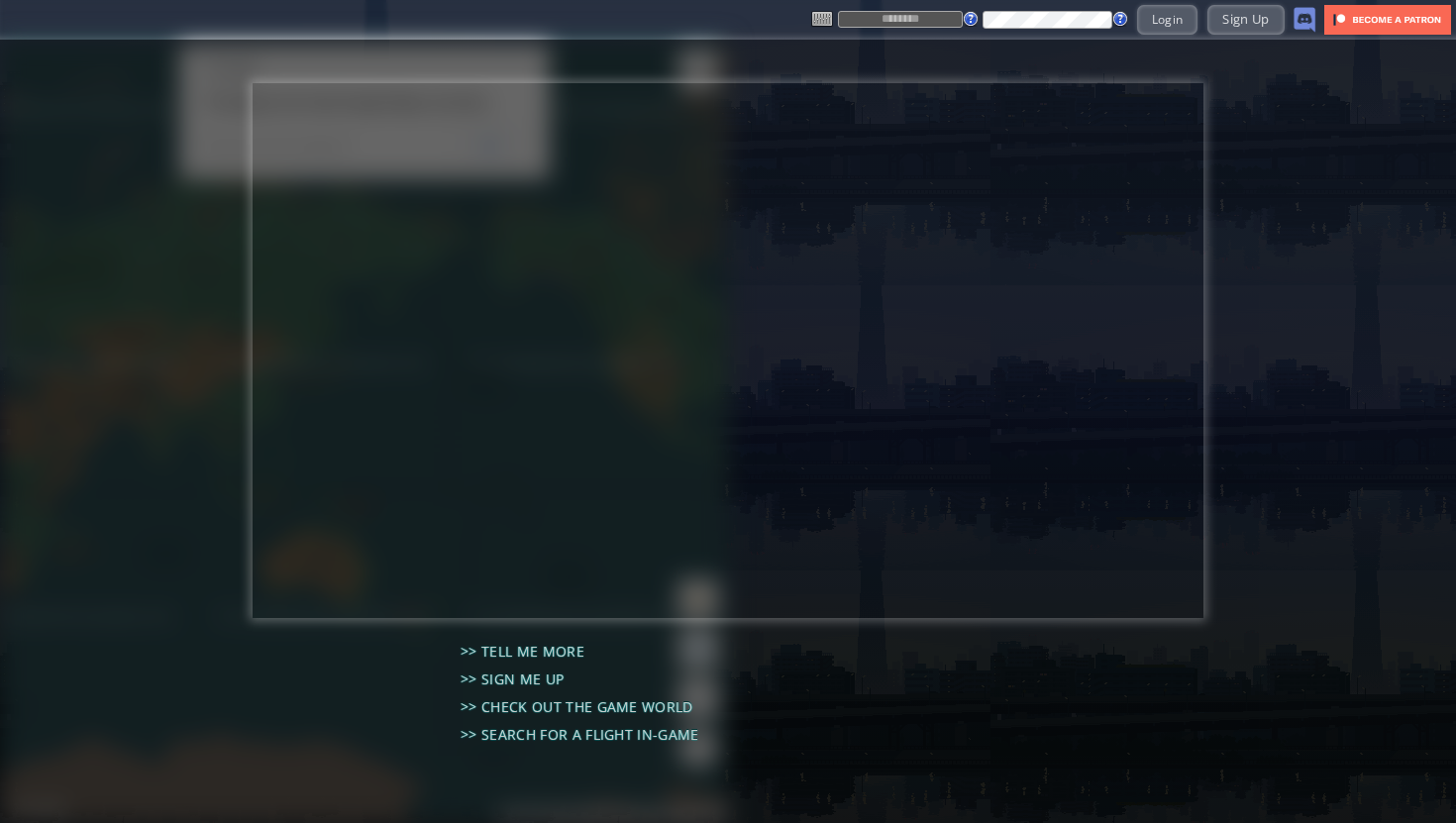 type on "******" 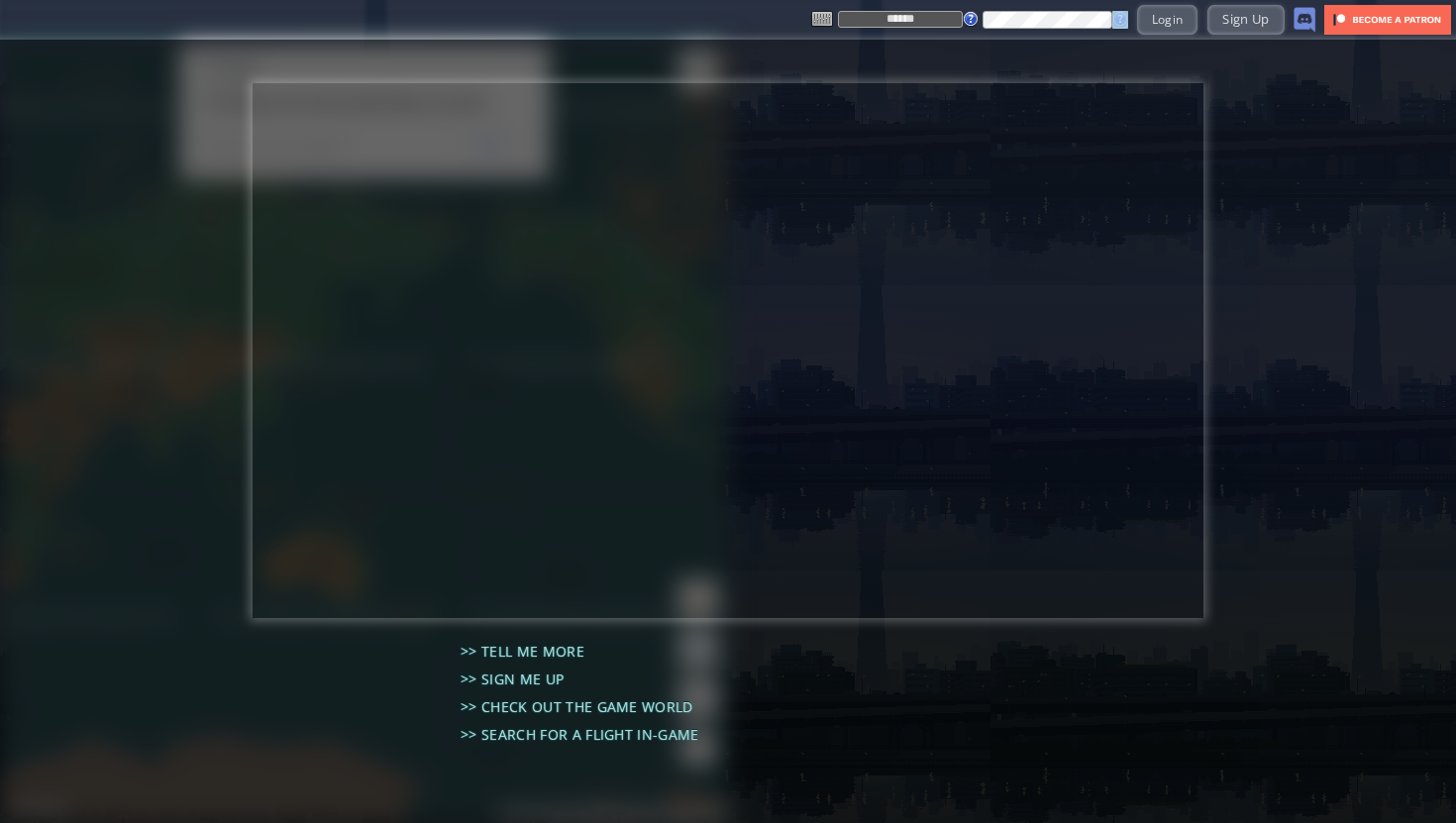 click on "******
Login
Sign Up" at bounding box center [1064, 19] 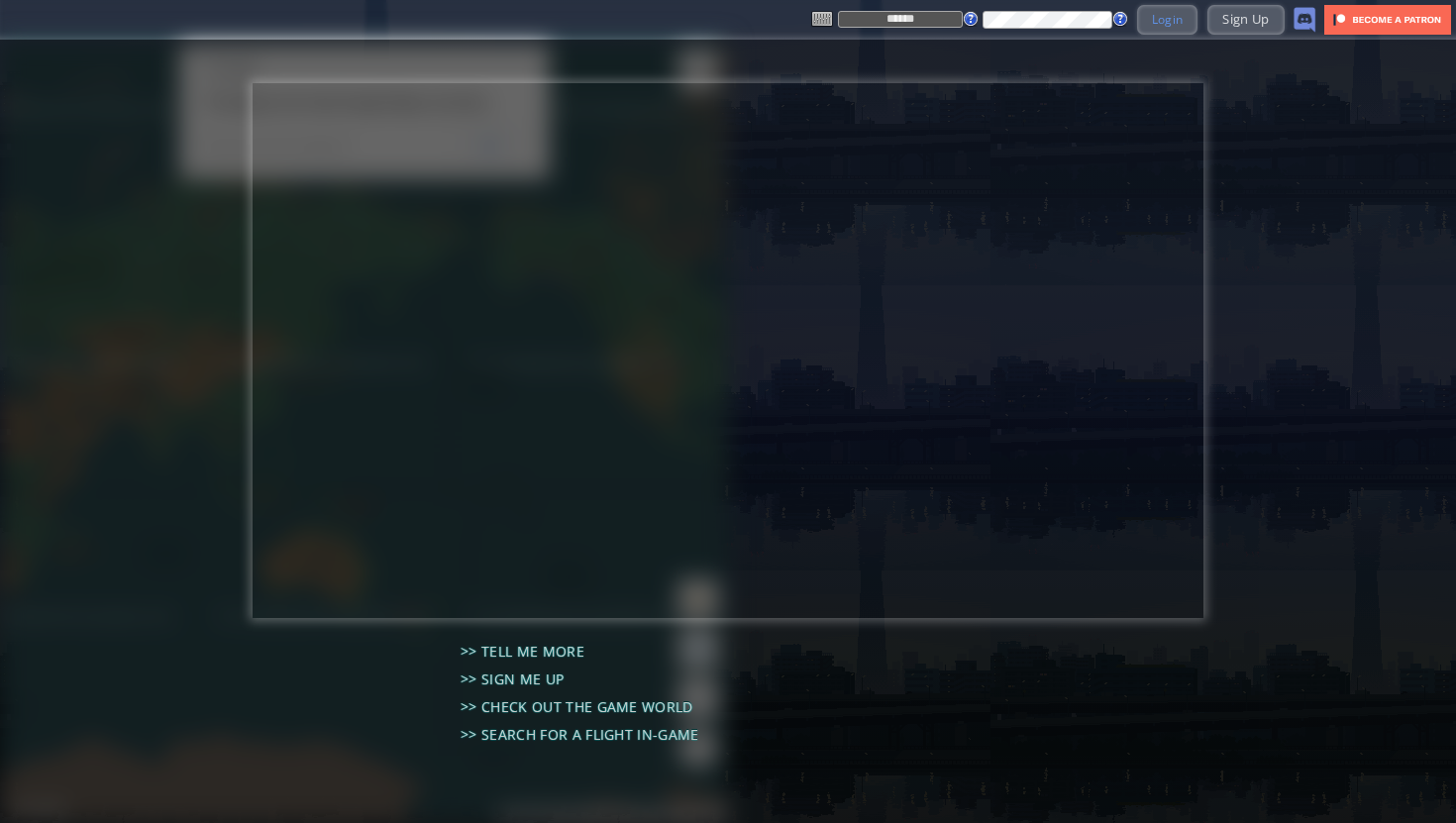 click on "Login" at bounding box center [1168, 19] 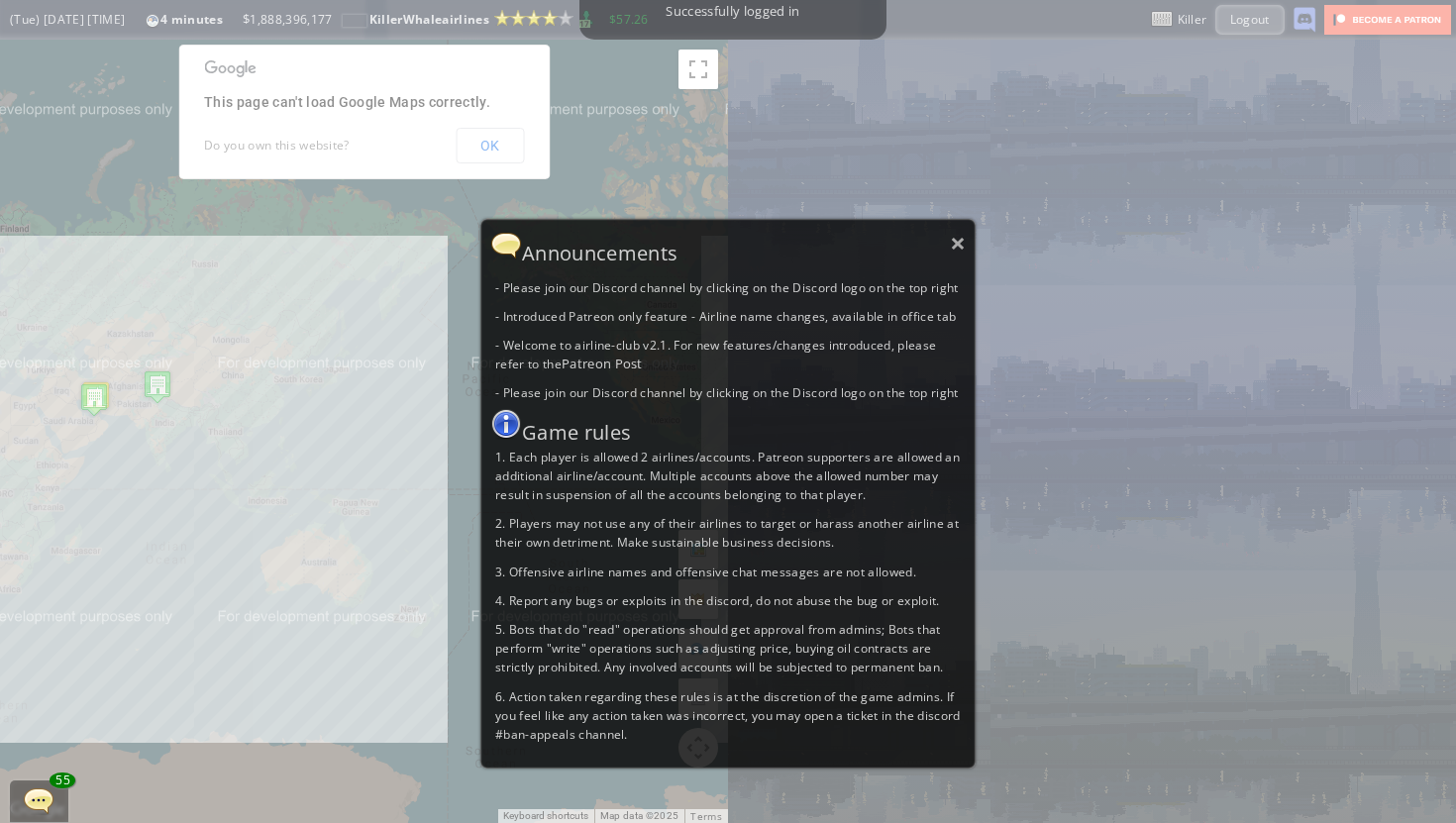 click on "Announcements" at bounding box center [728, 246] 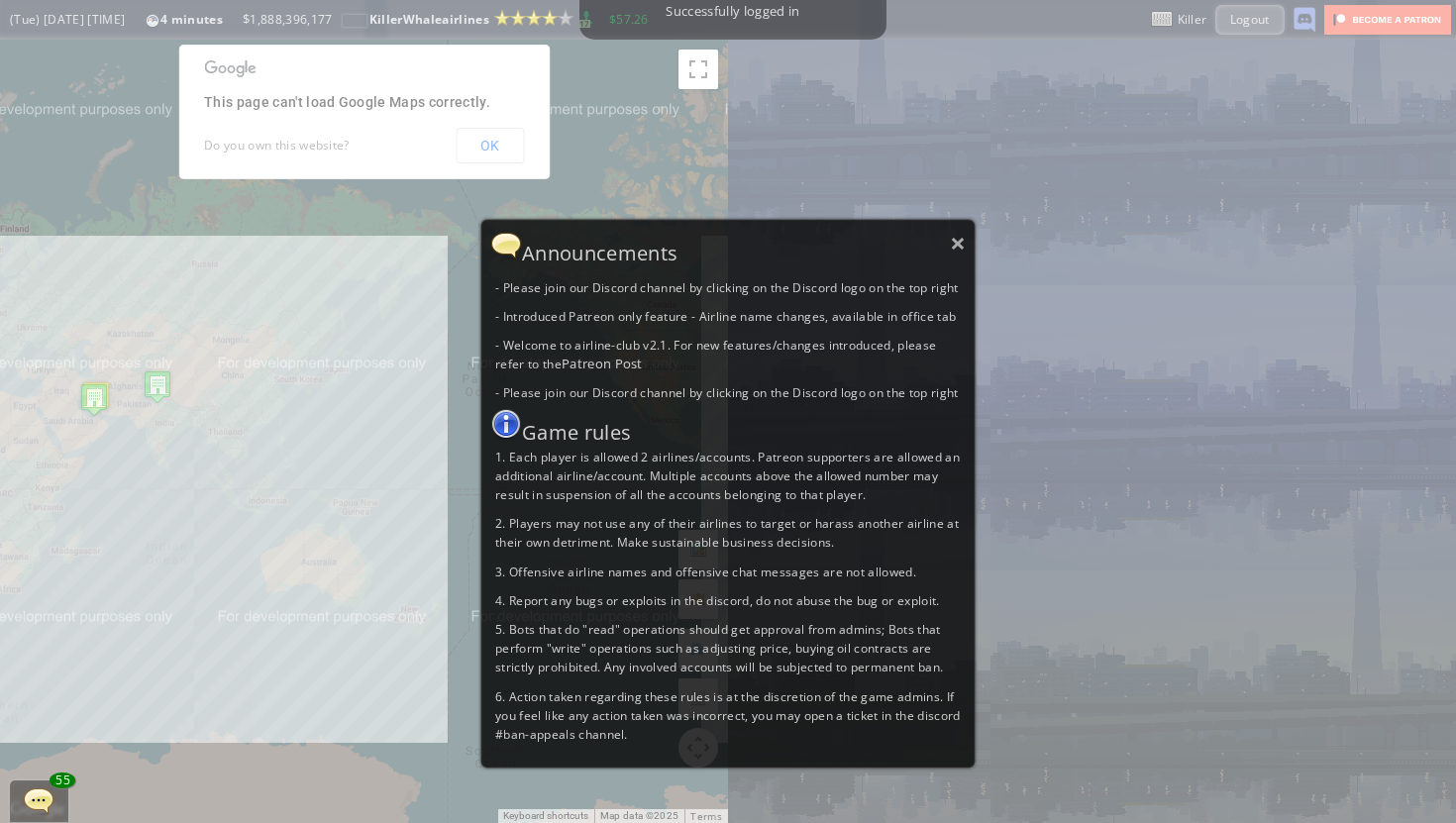 click on "Announcements" at bounding box center (728, 246) 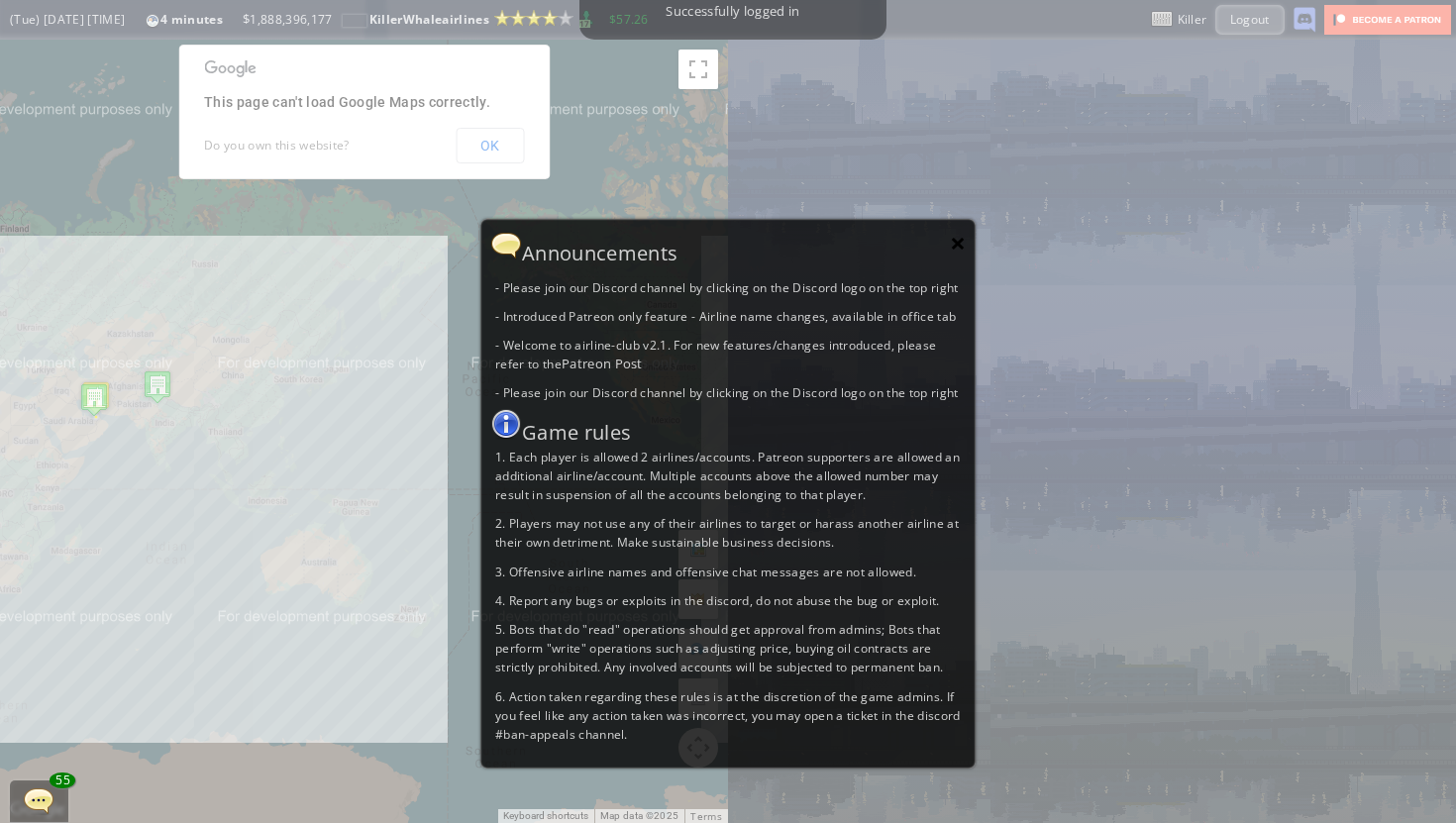 click on "×" at bounding box center (958, 243) 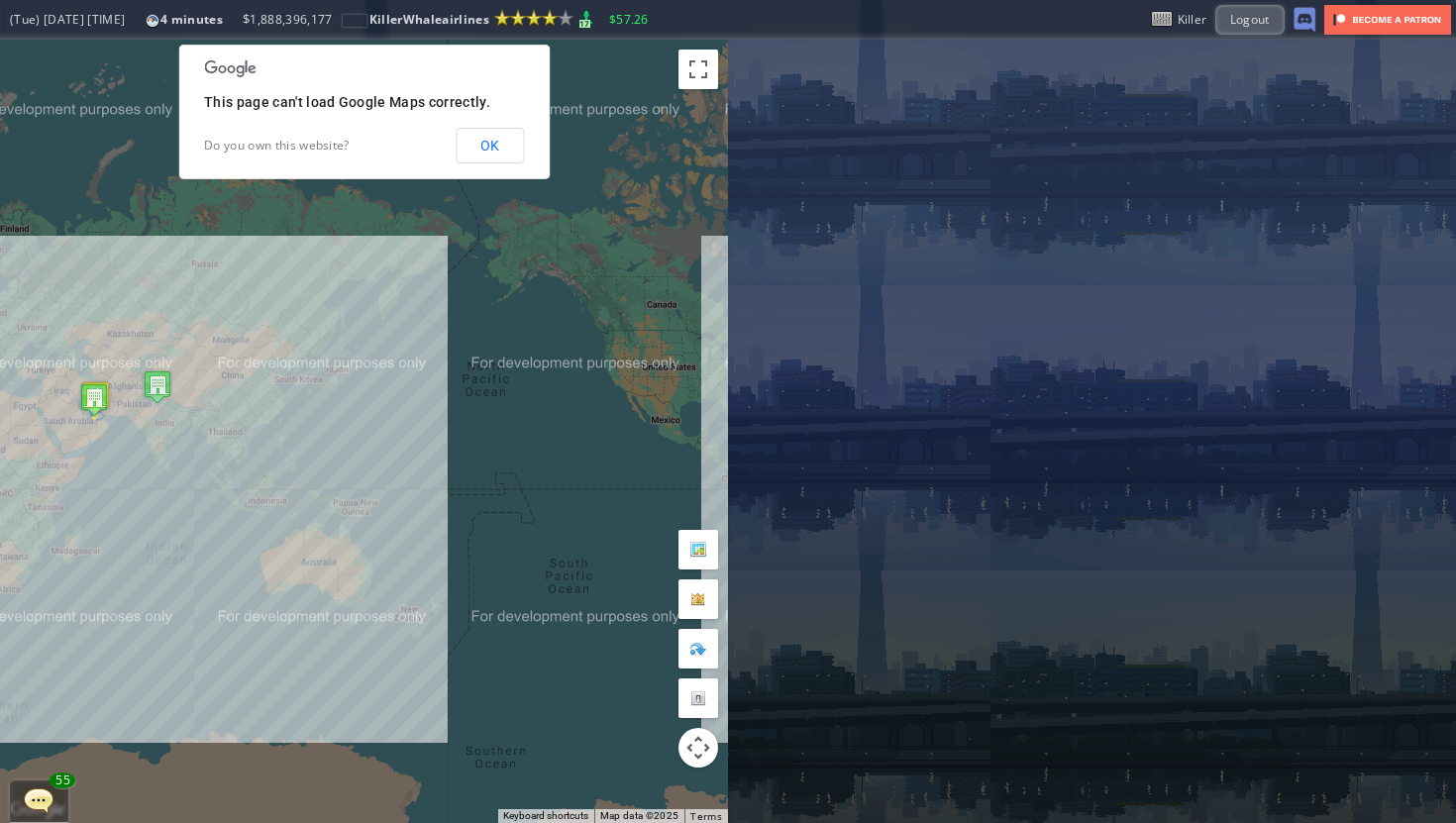 click on "OK" at bounding box center (0, 0) 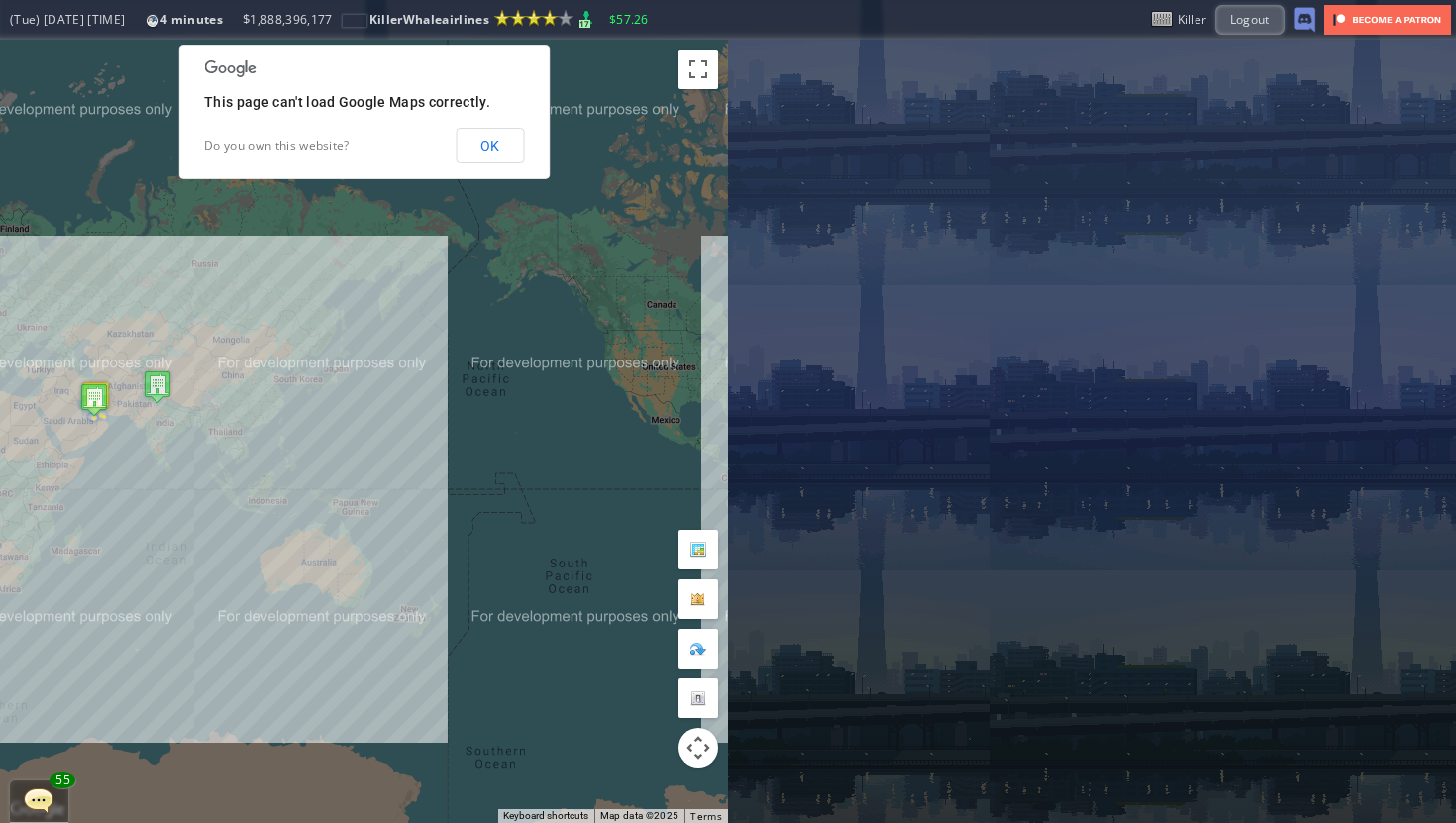 click on "OK" at bounding box center [0, 0] 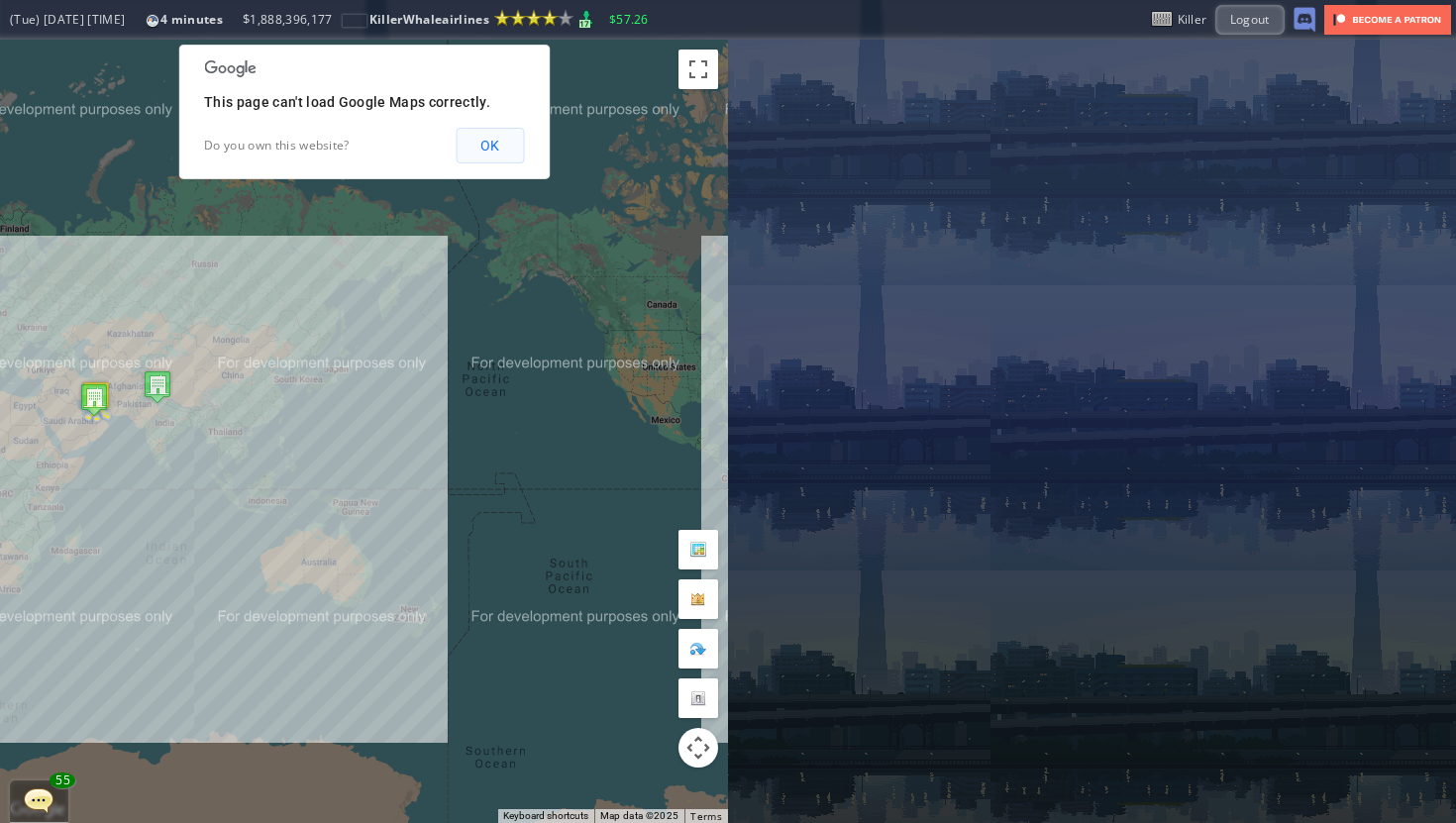 click on "OK" at bounding box center (489, 146) 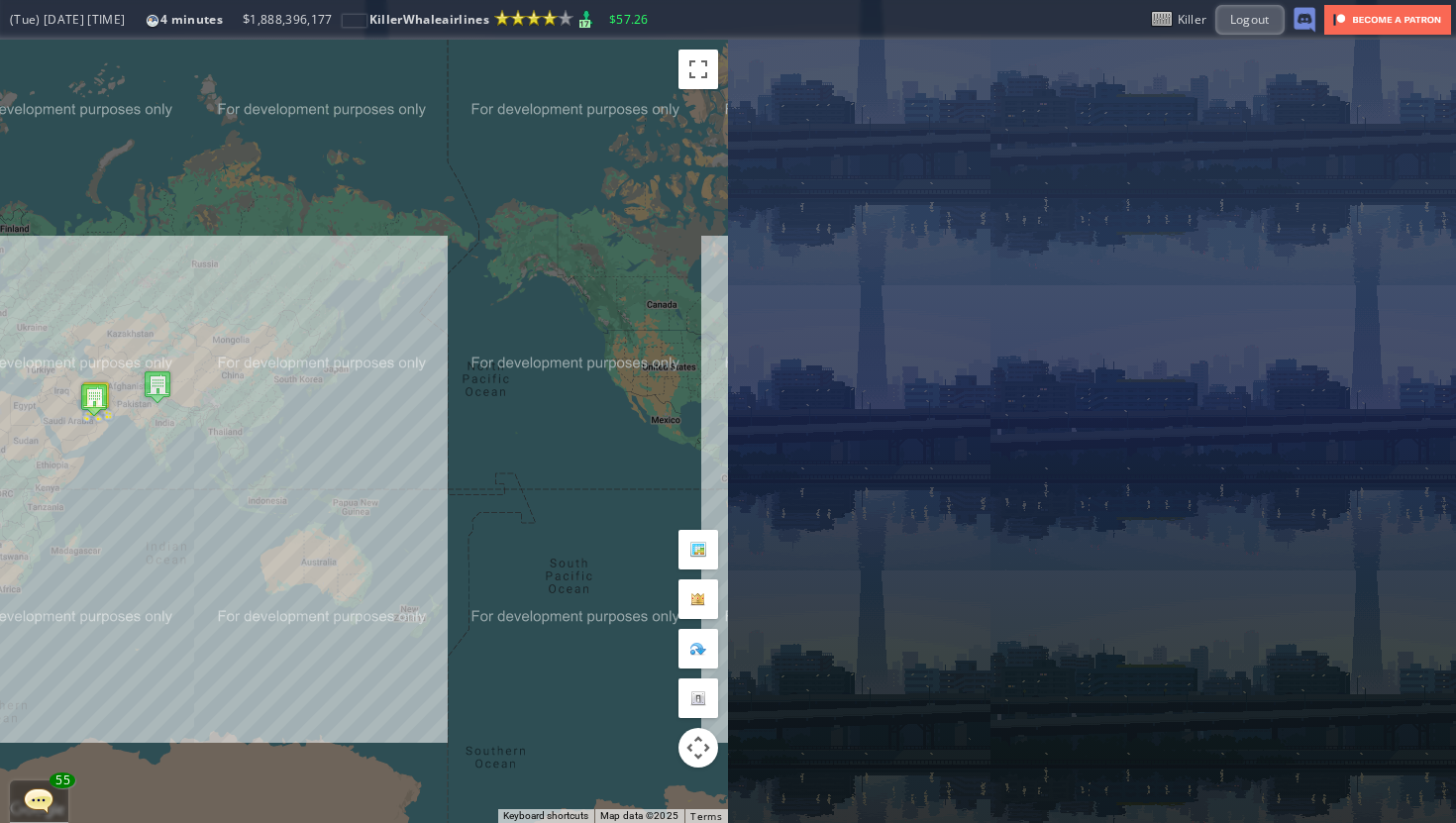 click on "To navigate, press the arrow keys." at bounding box center (364, 431) 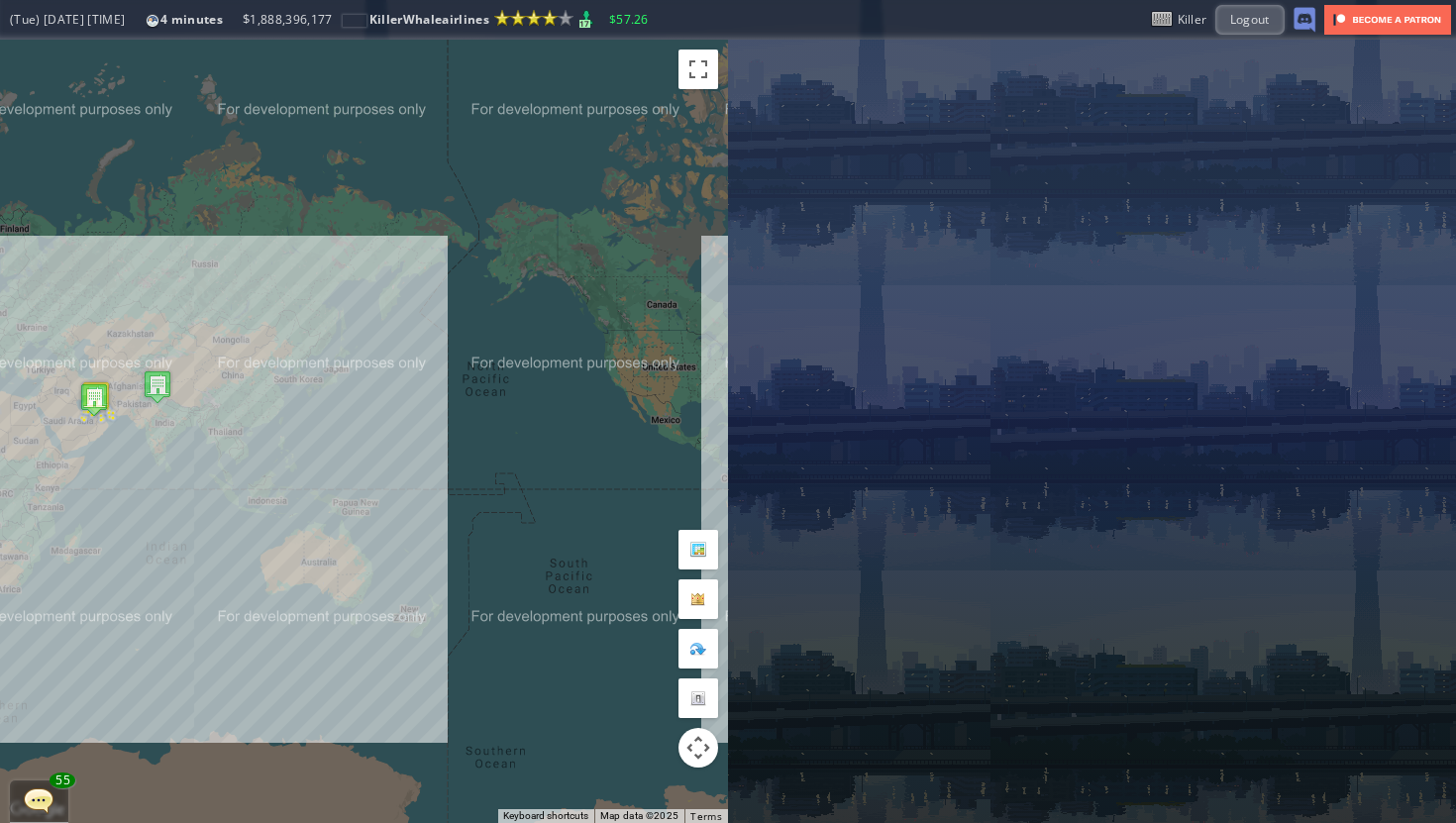click on "To navigate, press the arrow keys." at bounding box center (364, 431) 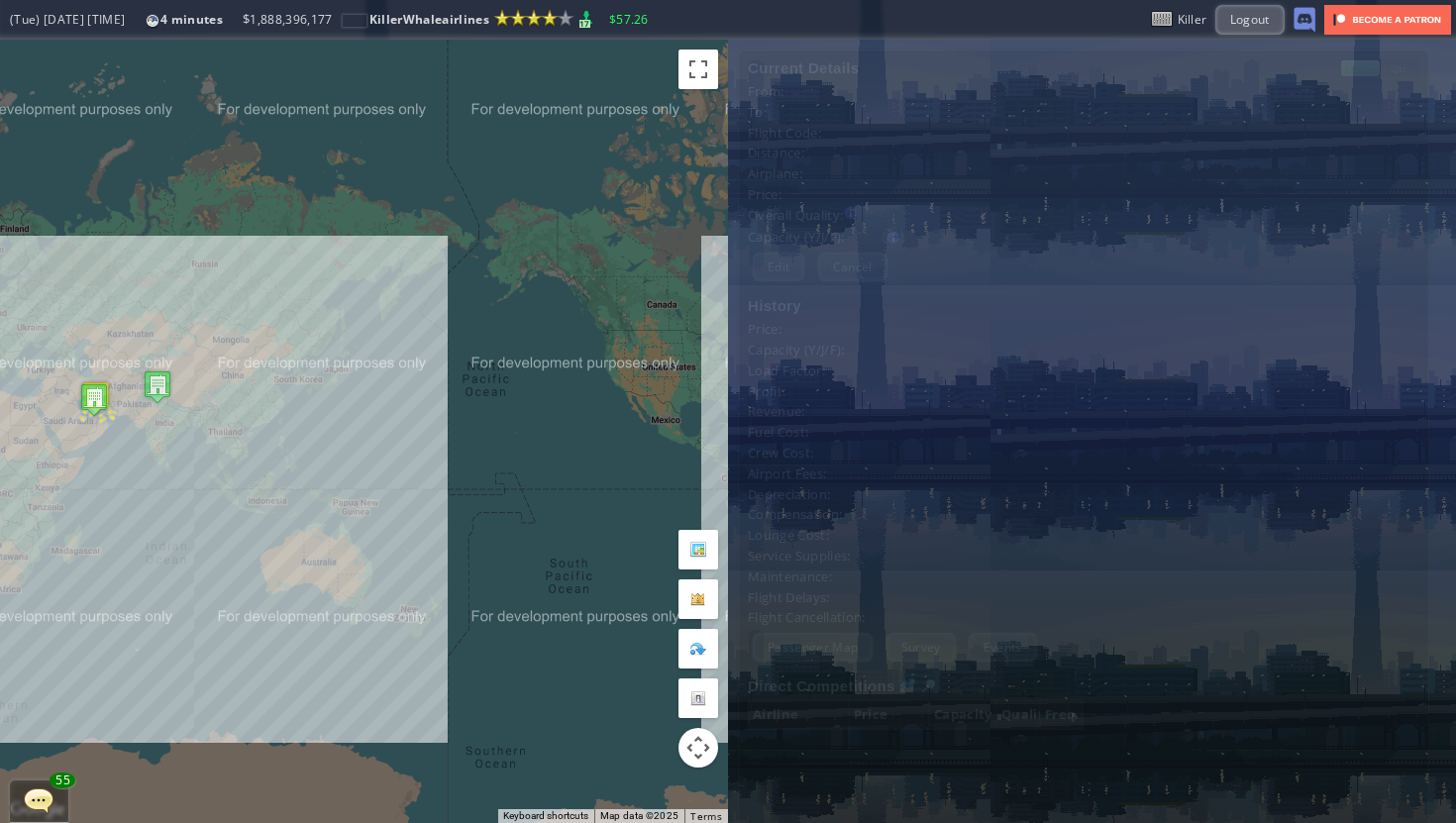 click on "To navigate, press the arrow keys." at bounding box center [364, 431] 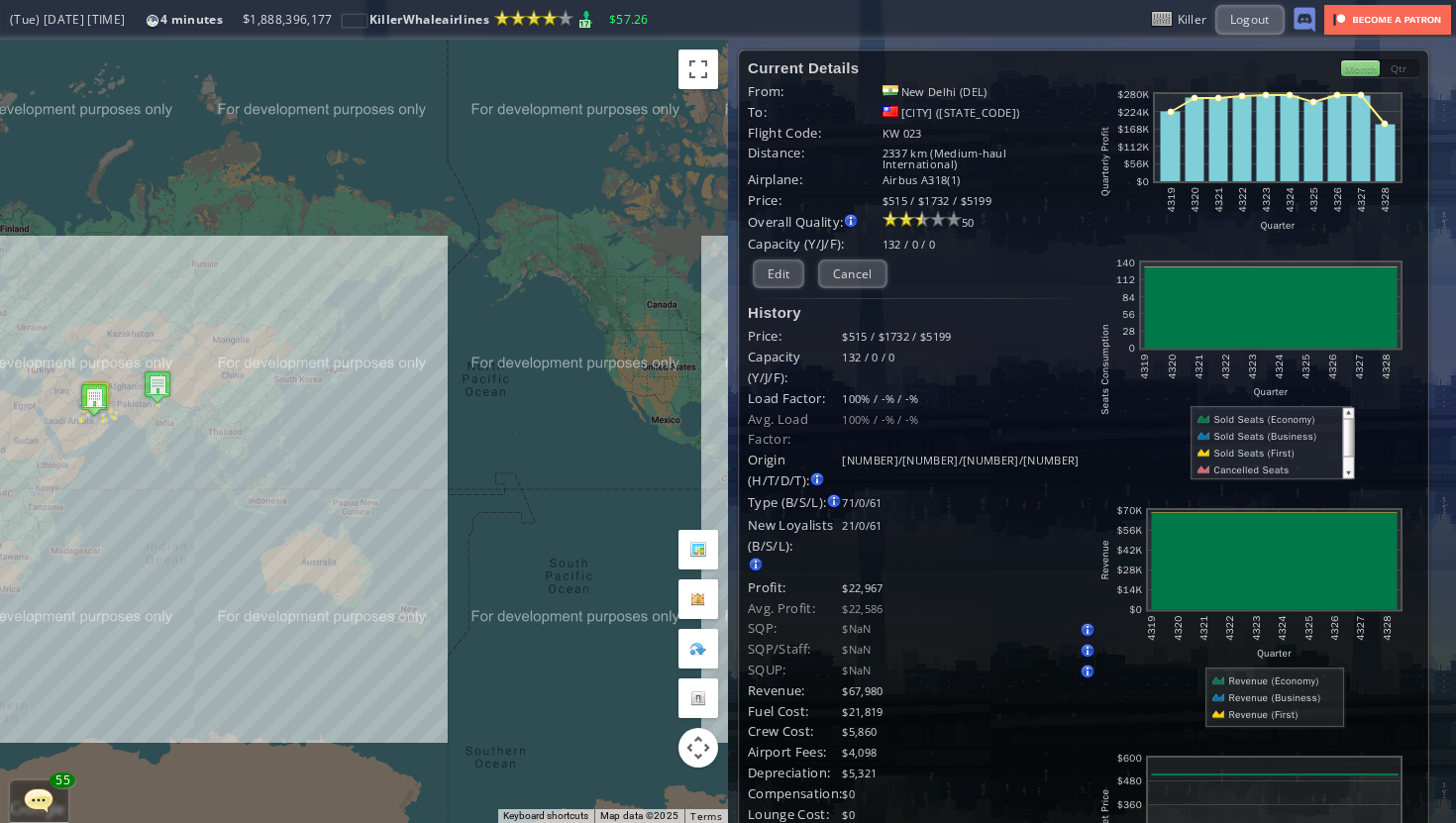 click on "To navigate, press the arrow keys." at bounding box center (364, 431) 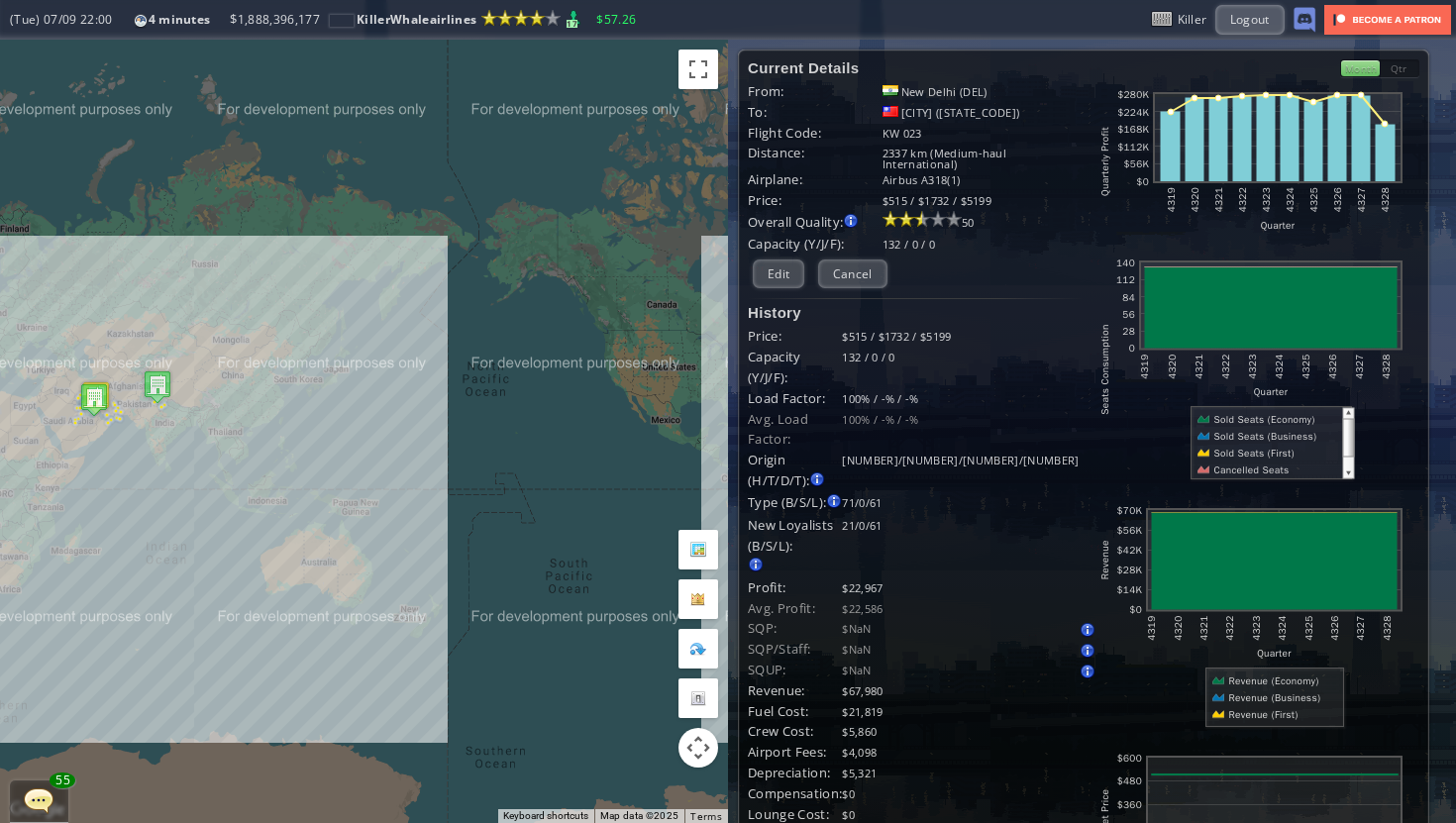 click on "Current Details
From:
[CITY] ([STATE_CODE])
To:
[CITY] ([STATE_CODE])
Flight Code:
KW 023
Distance:
2337 km (Medium-haul International)
Airplane:
Airbus A318(1)
Price:
$515 / $1732 / $5199
Overall Quality:
Overall quality is determined by:
- Fleet Age per Route
- Service Star level per route
- Company wide Service Quality
50
Edit" at bounding box center [915, 651] 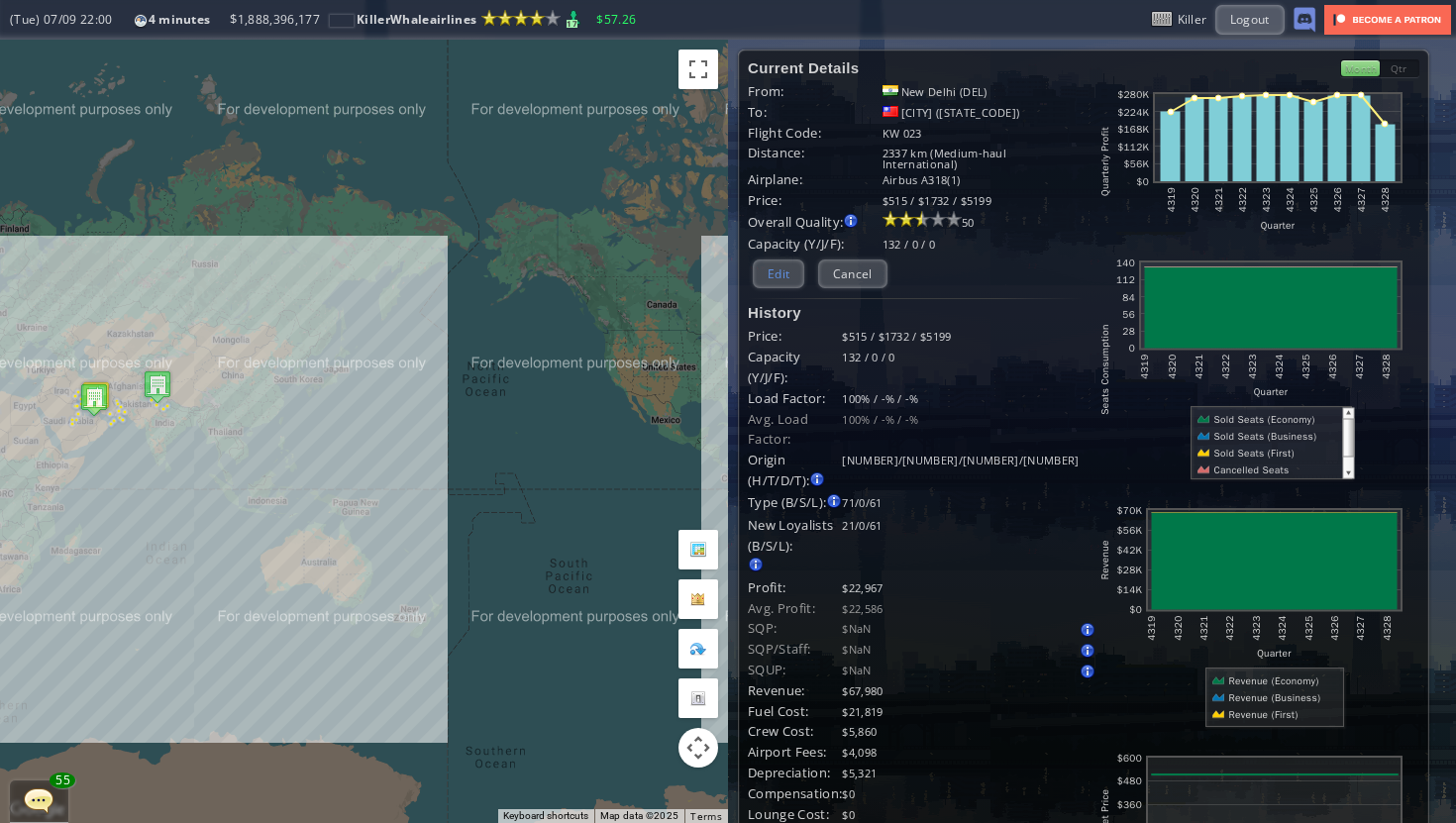 click on "Edit" at bounding box center [779, 273] 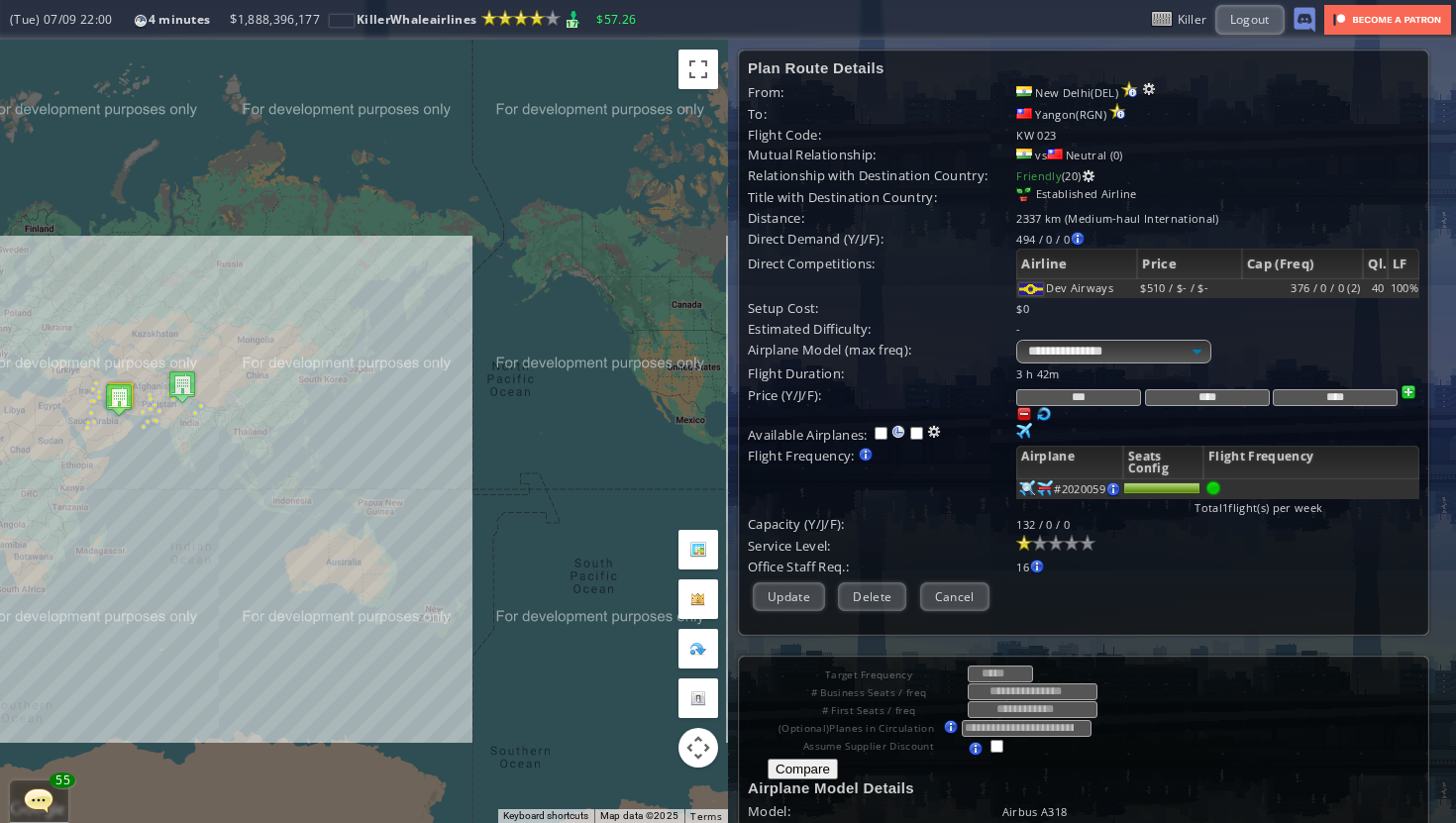 drag, startPoint x: 298, startPoint y: 451, endPoint x: 553, endPoint y: 451, distance: 255 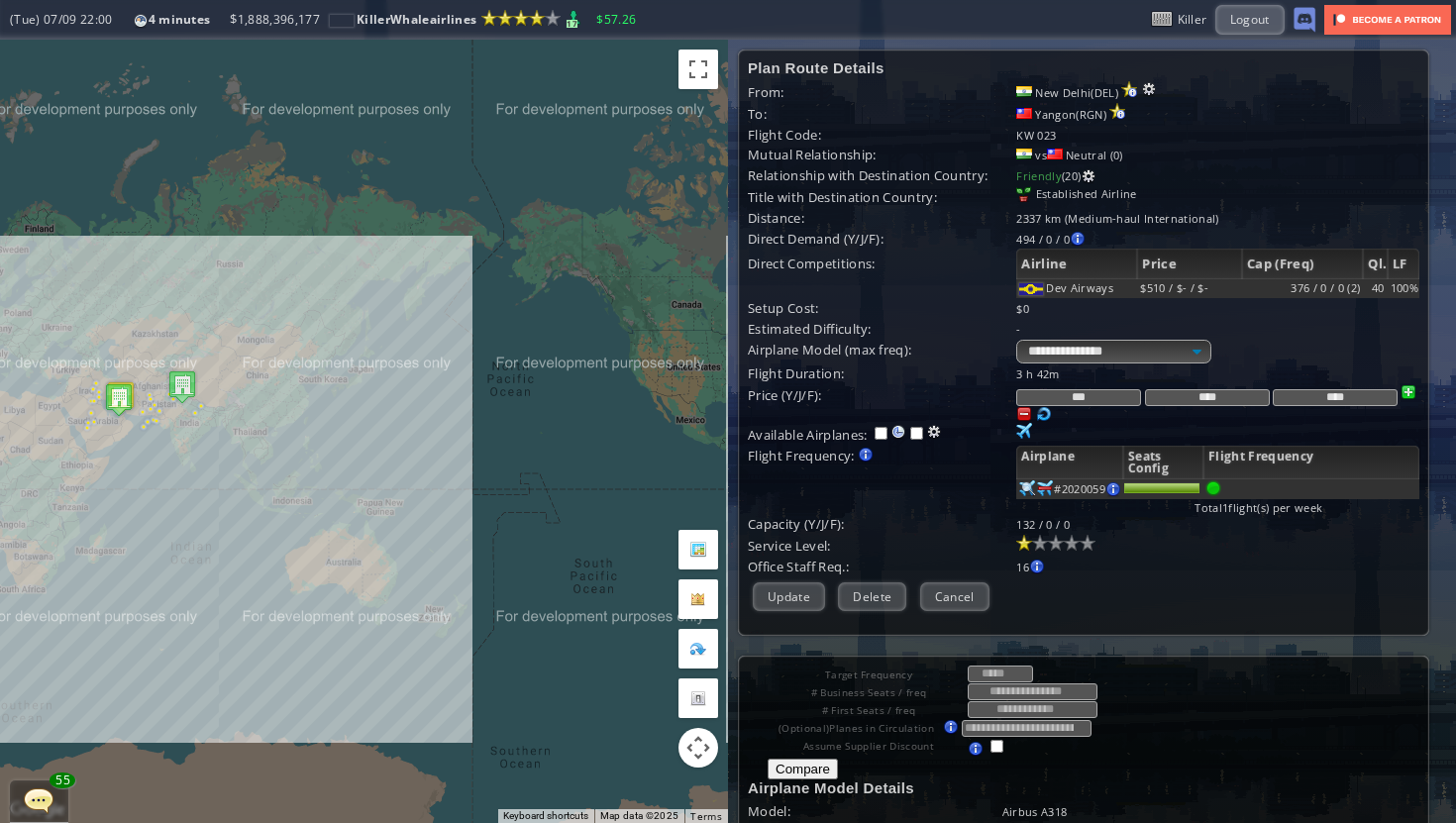 click on "To navigate, press the arrow keys." at bounding box center (364, 431) 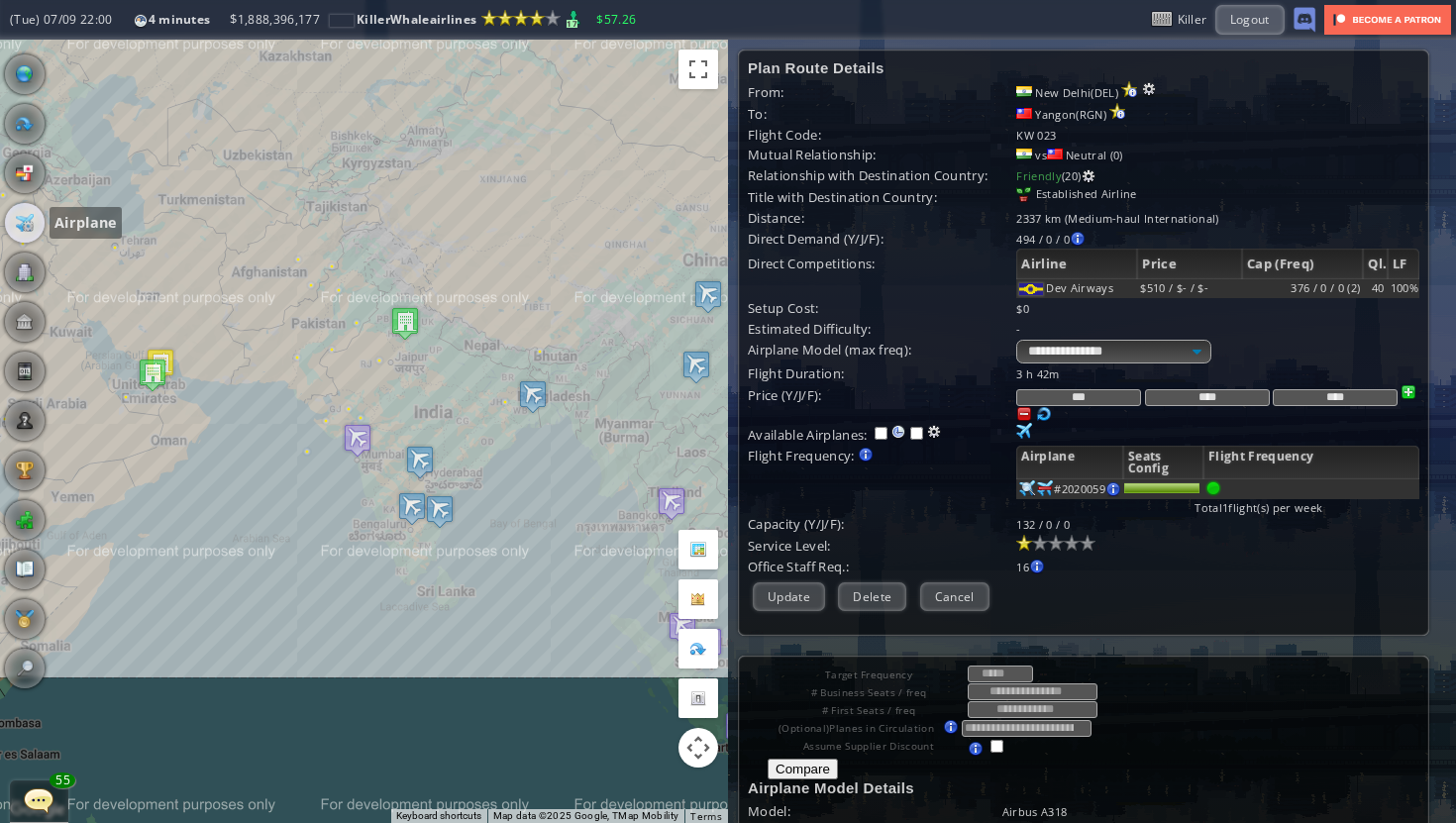 click at bounding box center (25, 223) 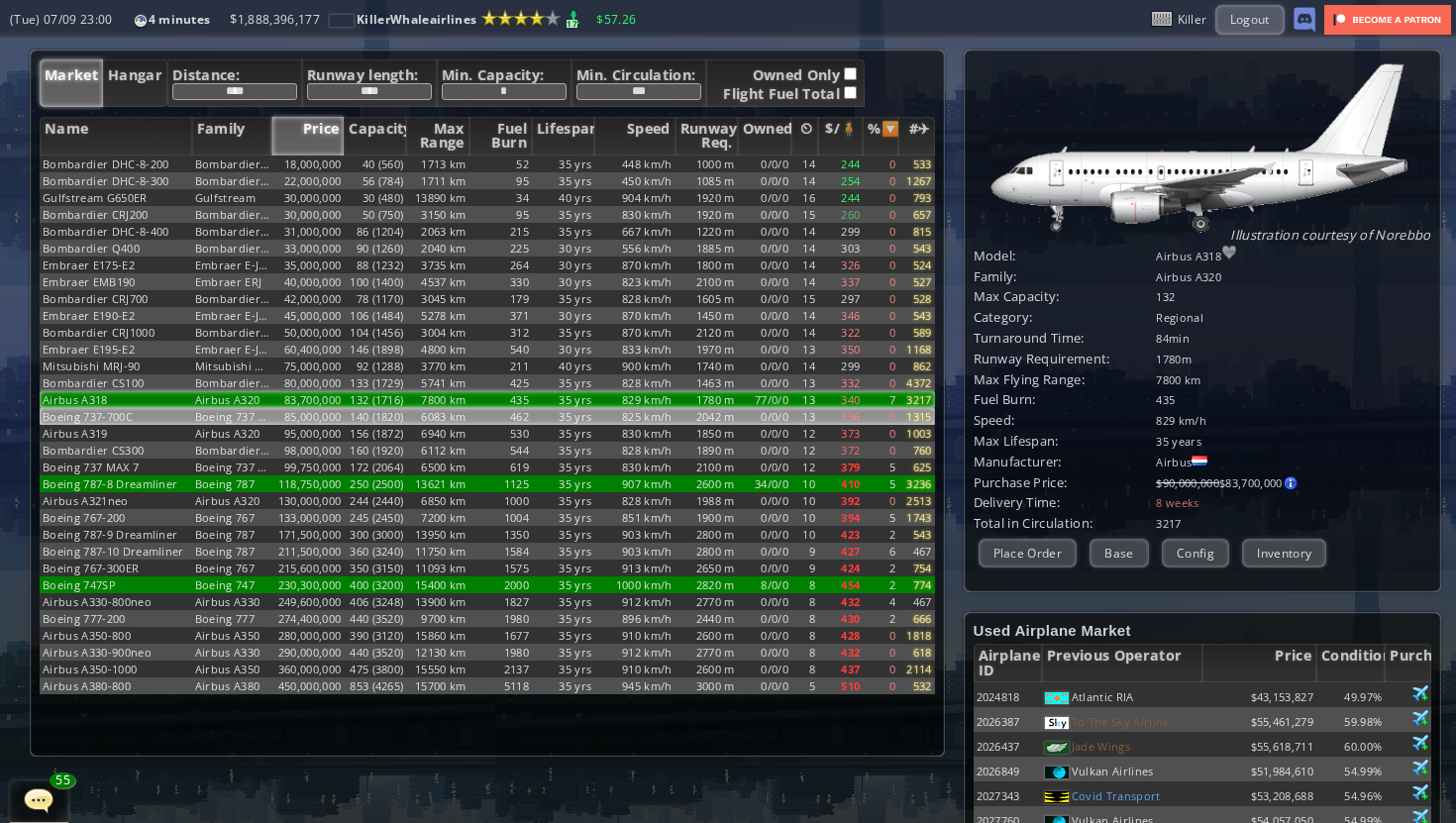 click on "140 (1820)" at bounding box center [374, 163] 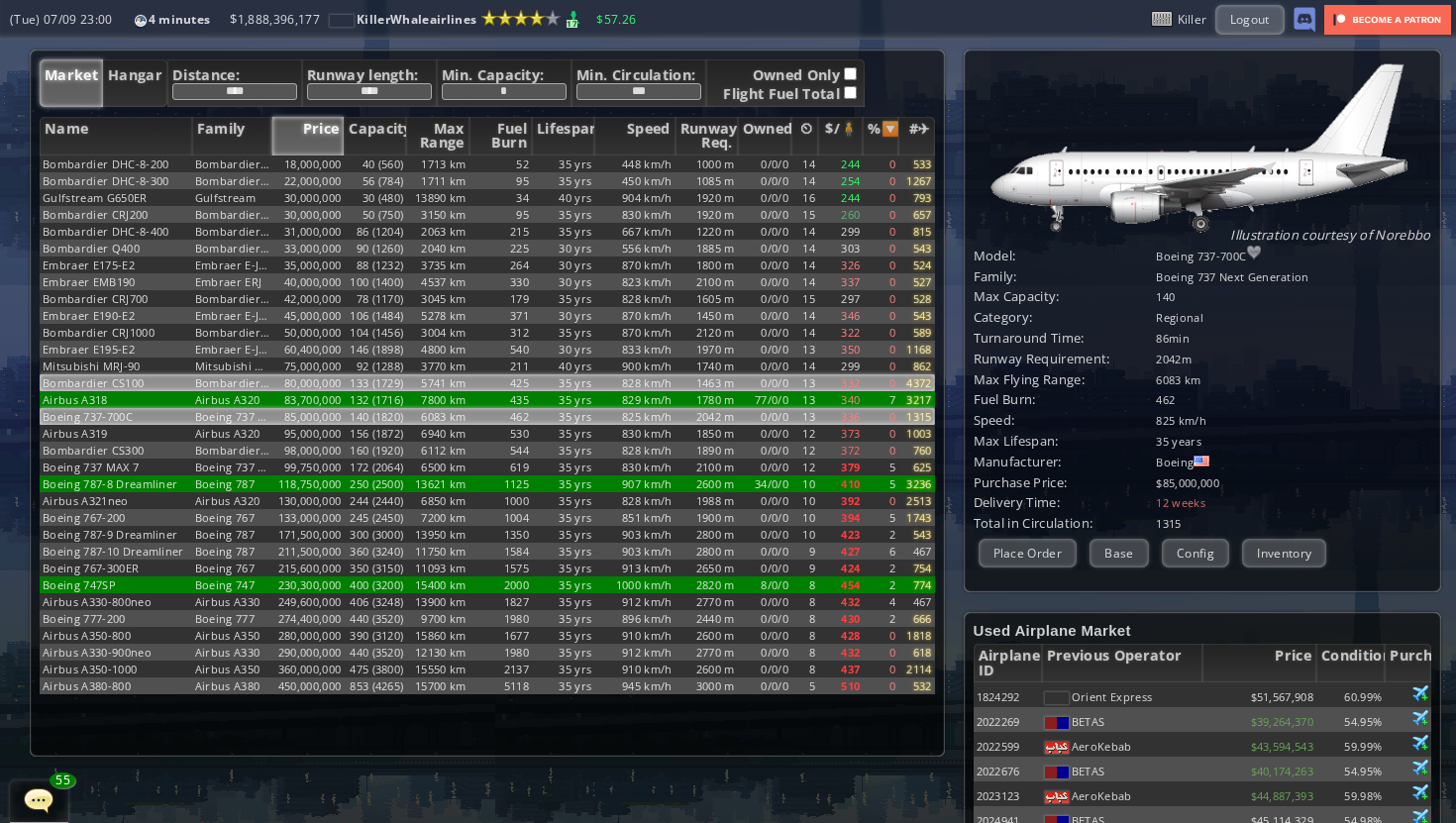 click on "133 (1729)" at bounding box center (374, 163) 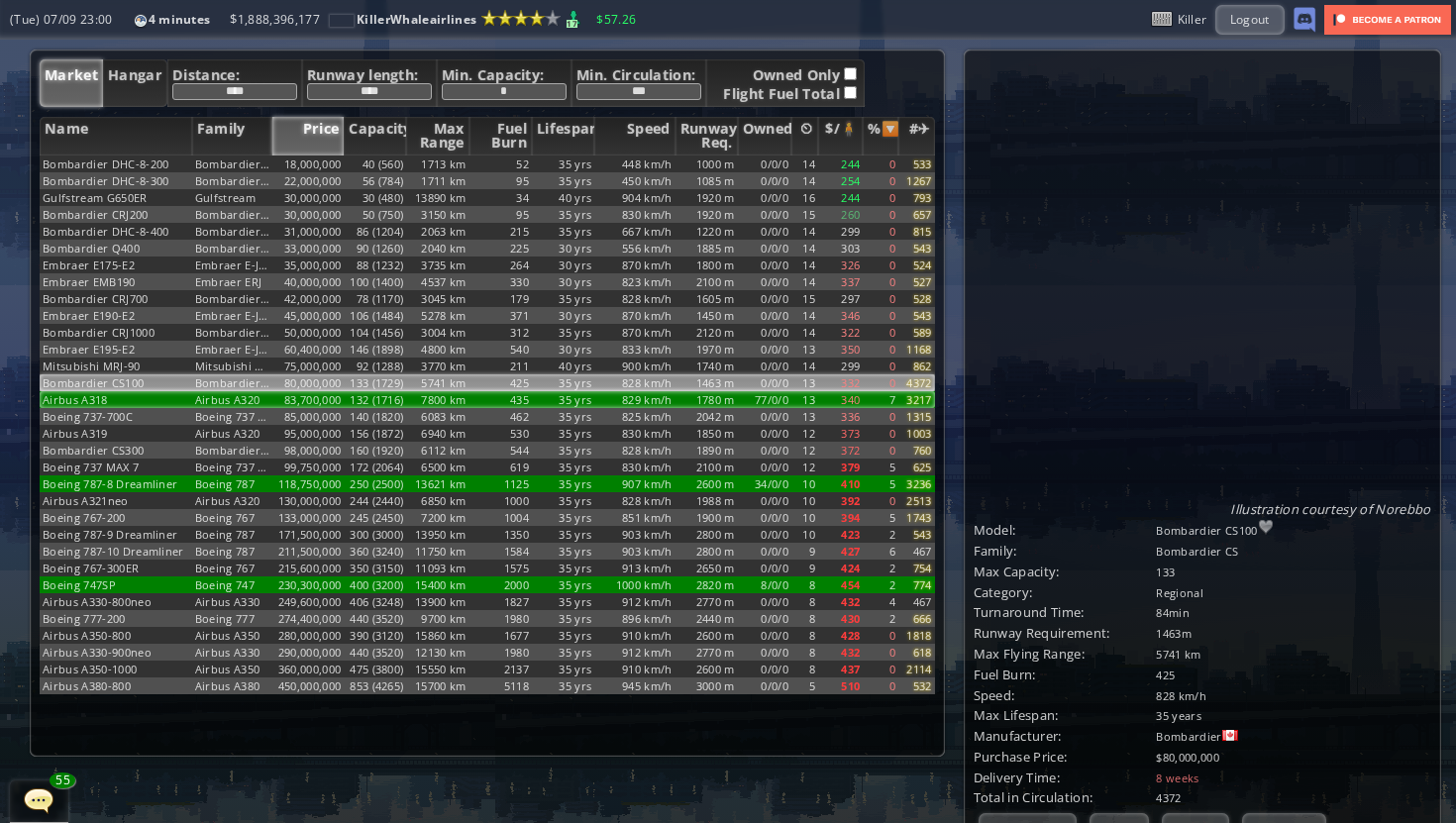 click on "132 (1716)" at bounding box center (374, 163) 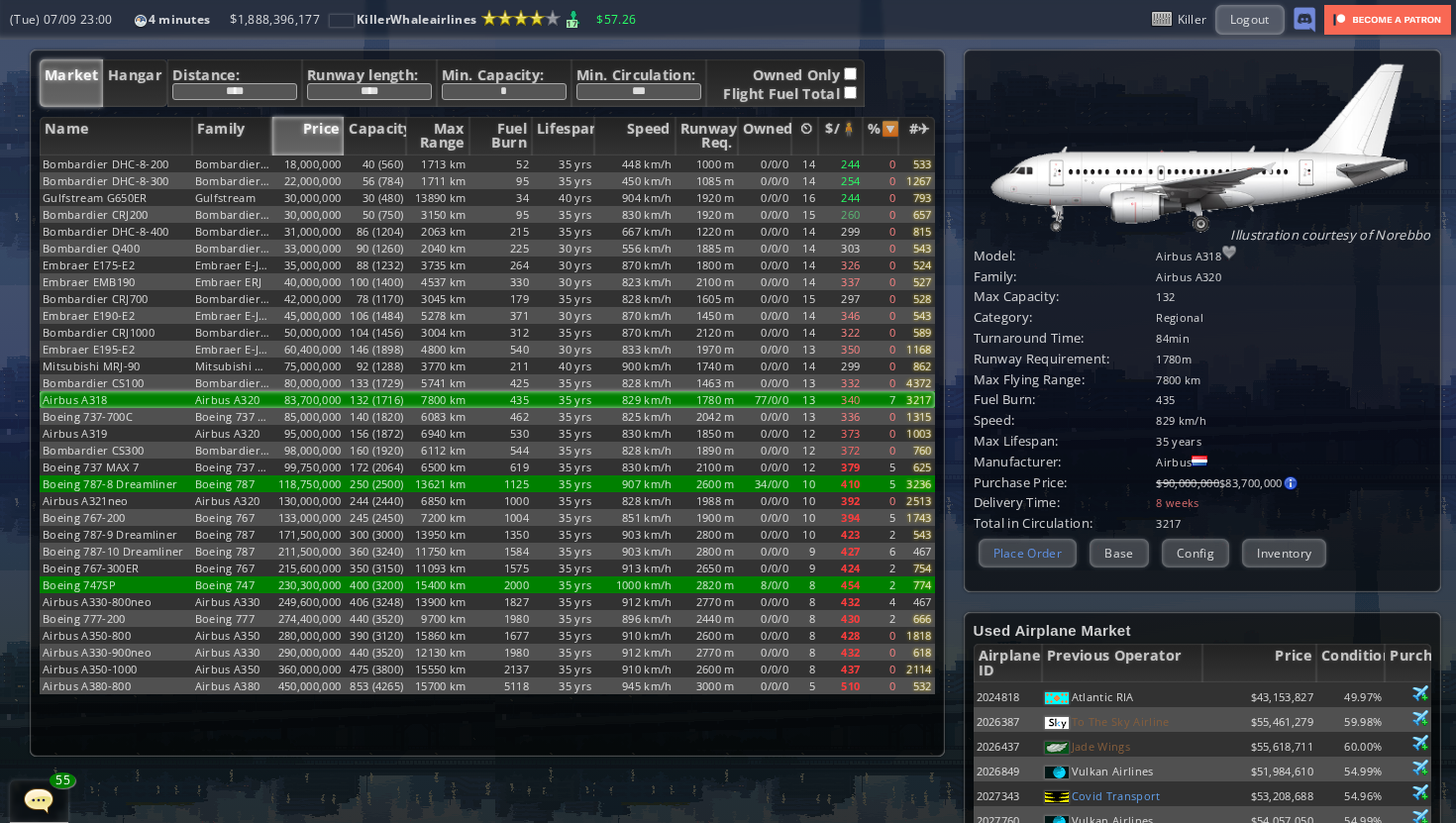 click on "Place Order" at bounding box center [1028, 553] 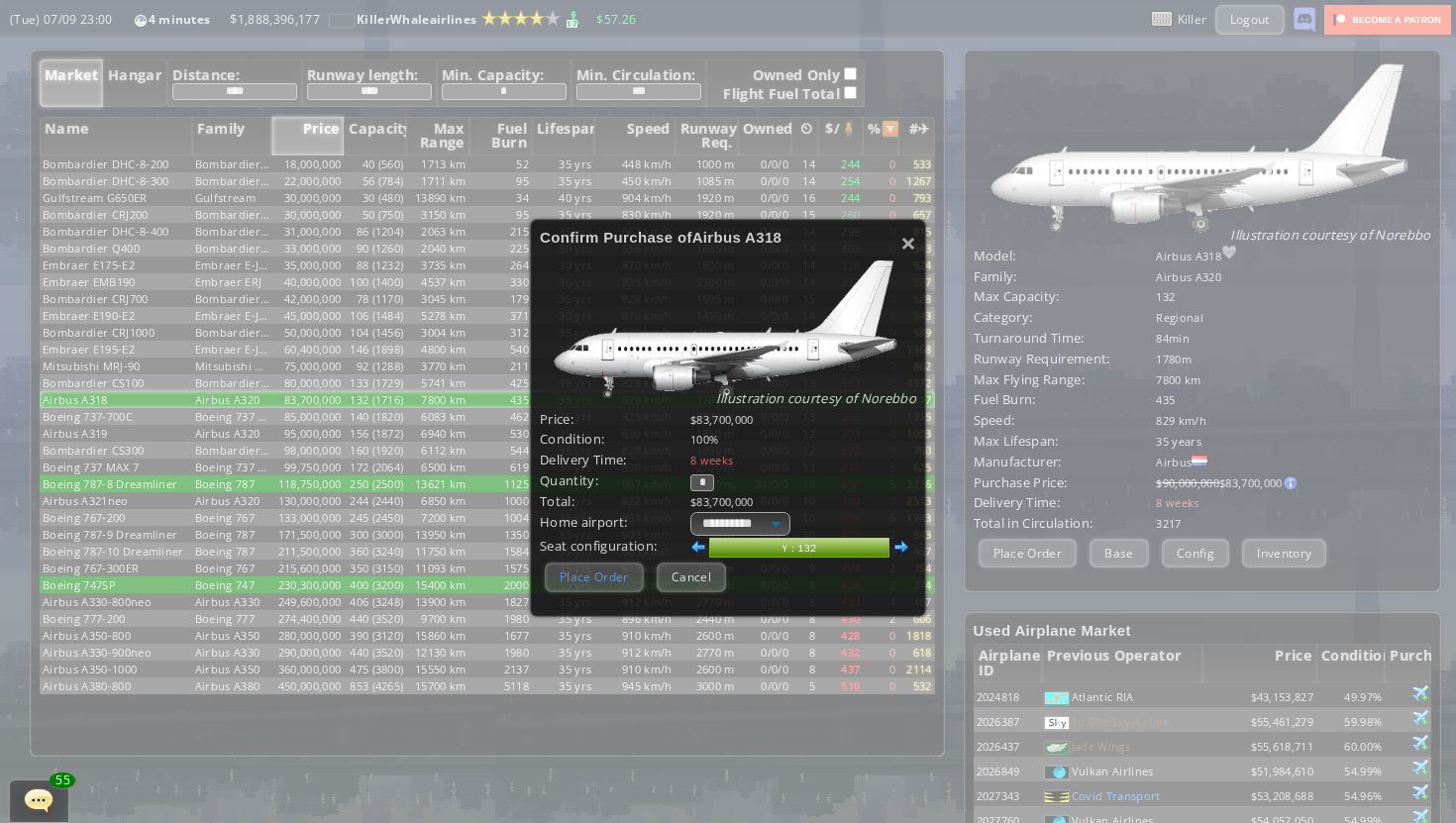 click on "Place Order" at bounding box center (594, 576) 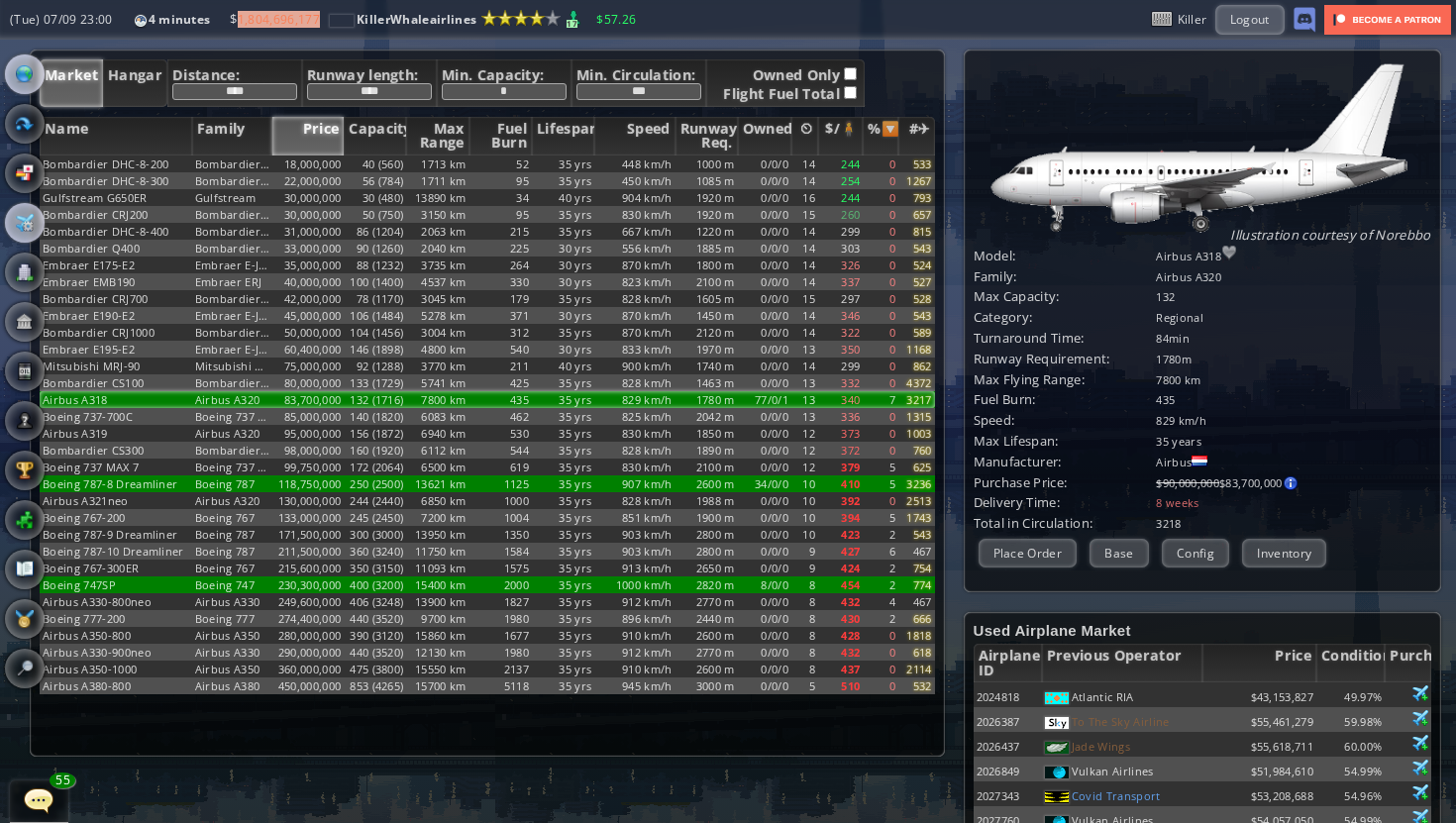 click at bounding box center (25, 74) 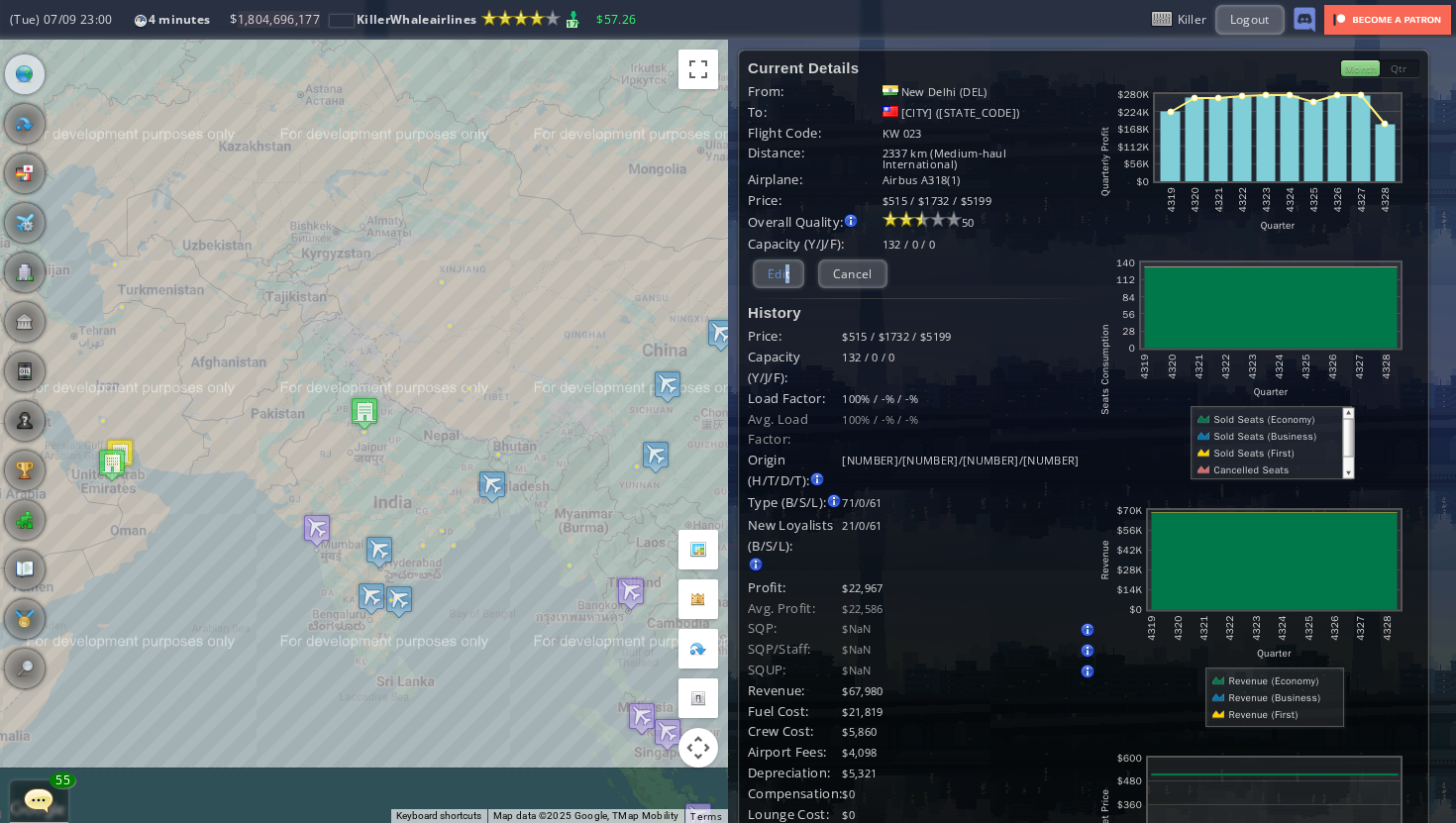 click on "Edit" at bounding box center (779, 273) 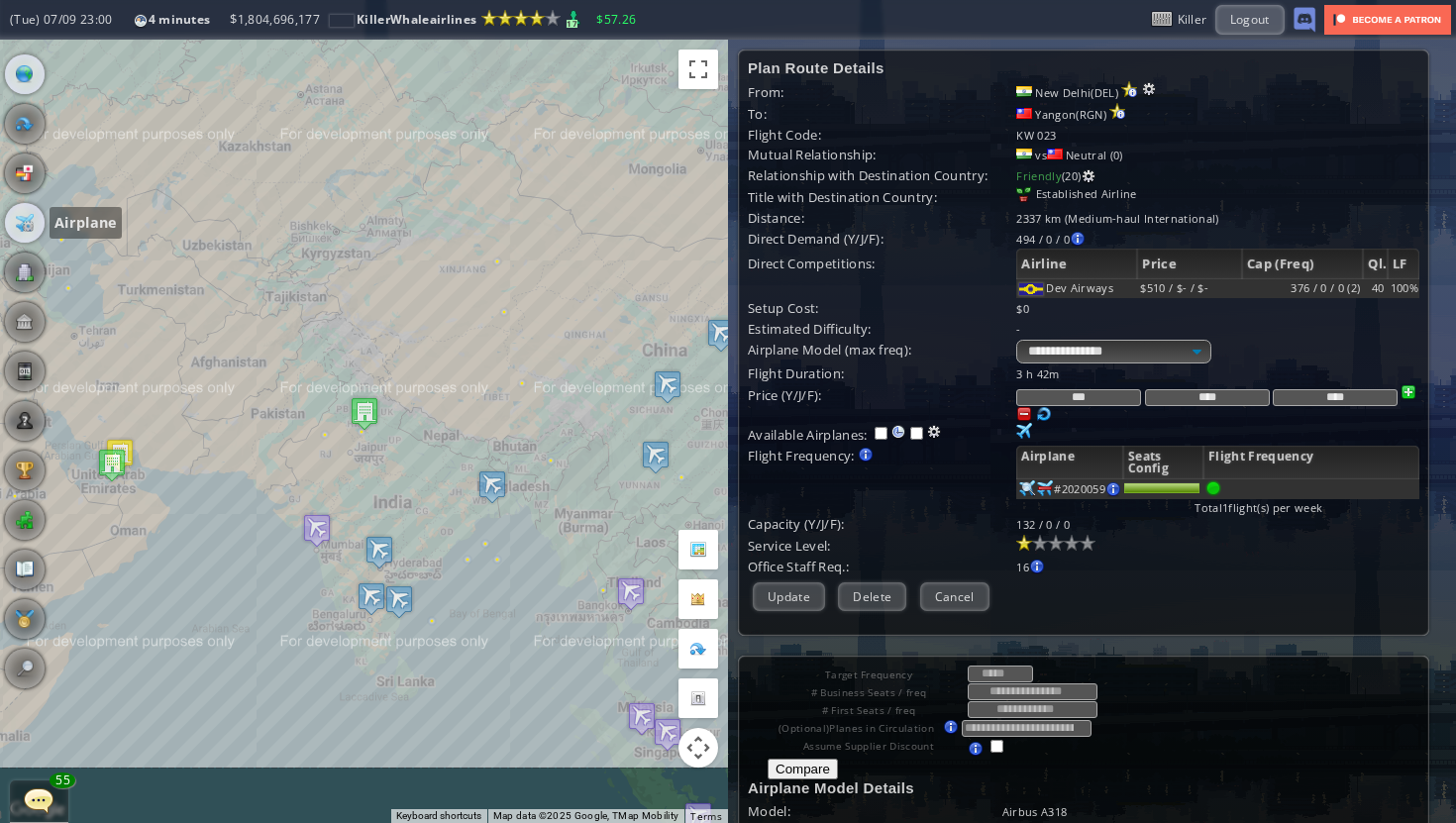 click at bounding box center (25, 223) 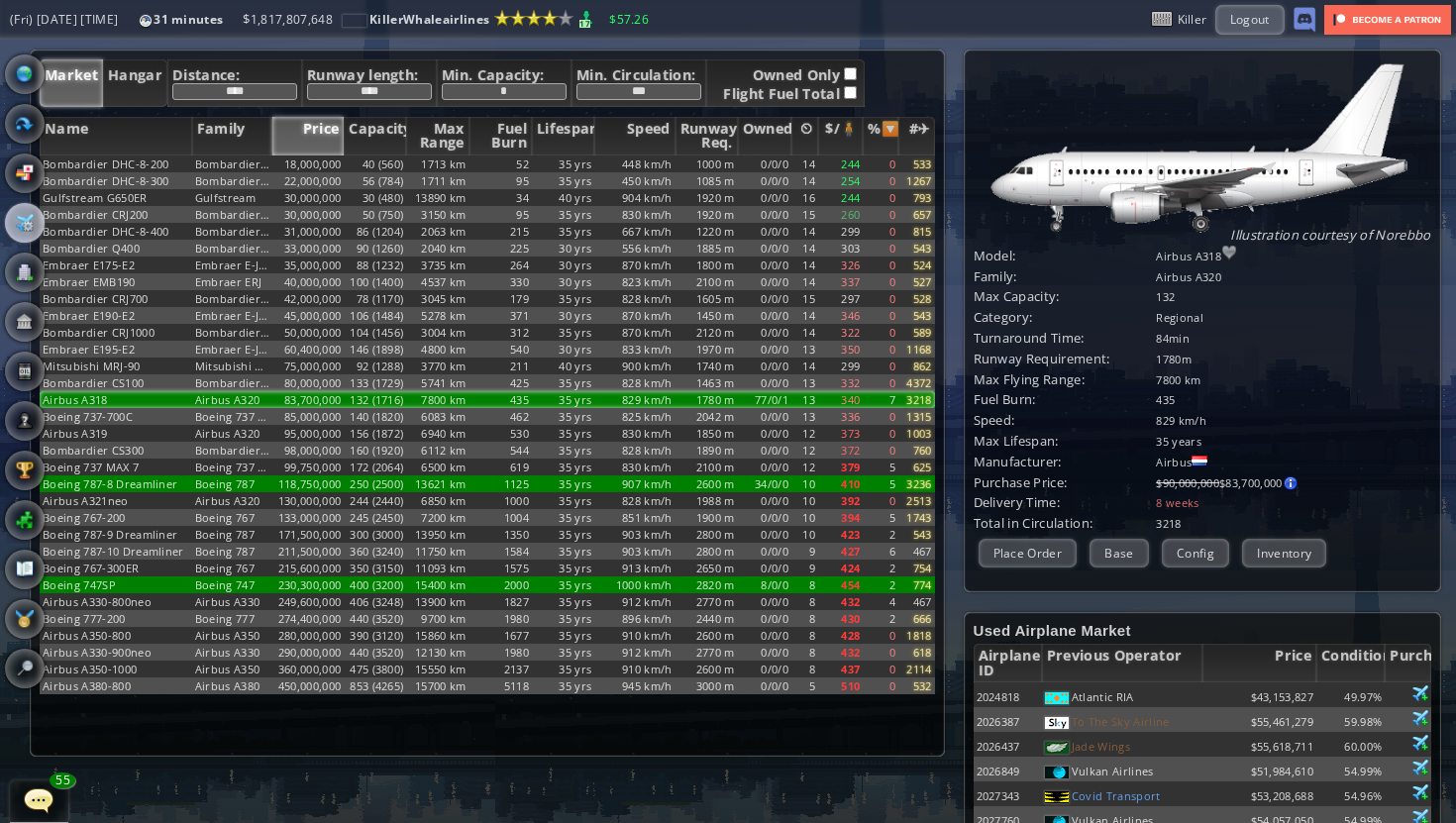 click at bounding box center [7, 411] 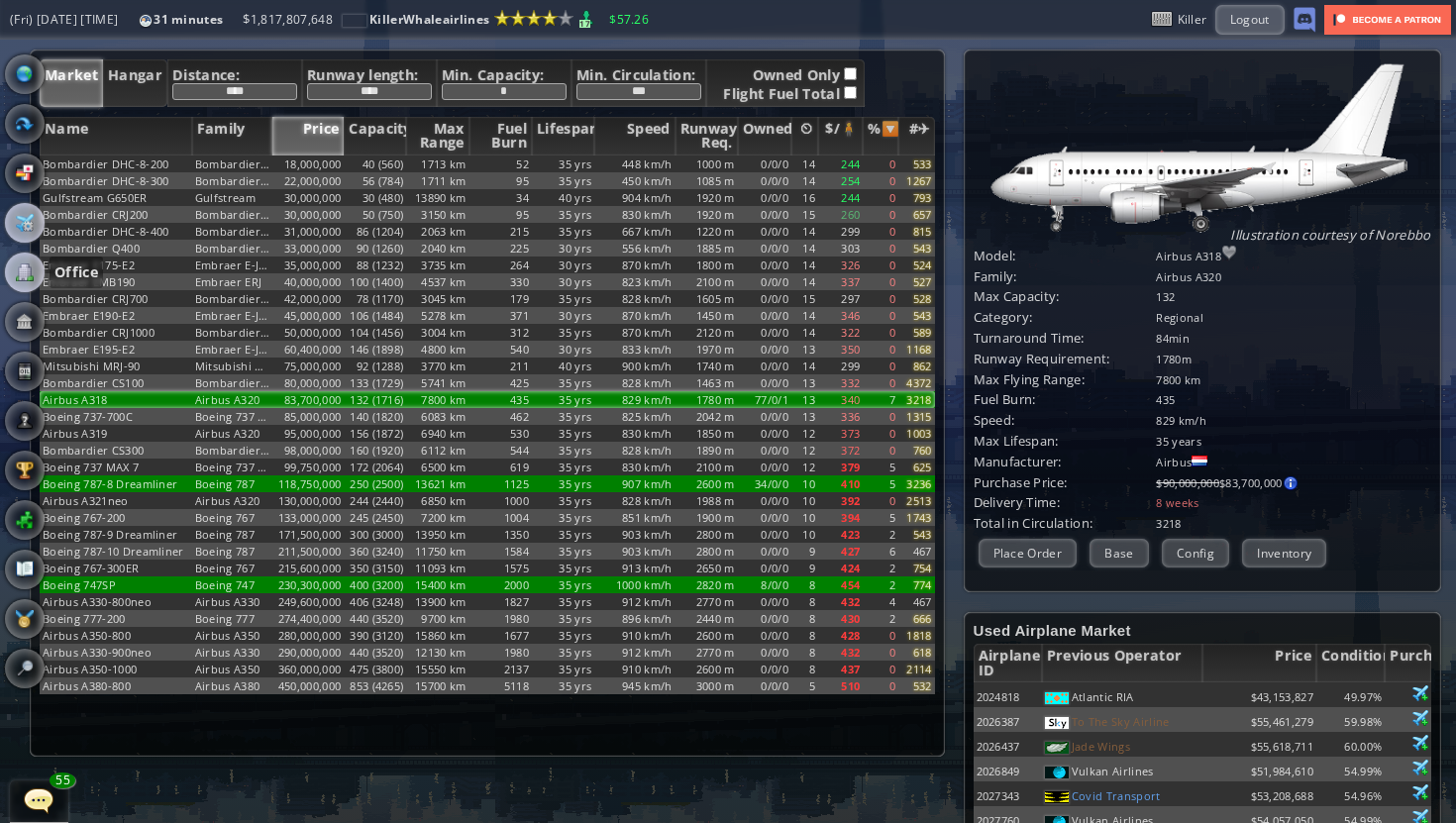 click at bounding box center [25, 272] 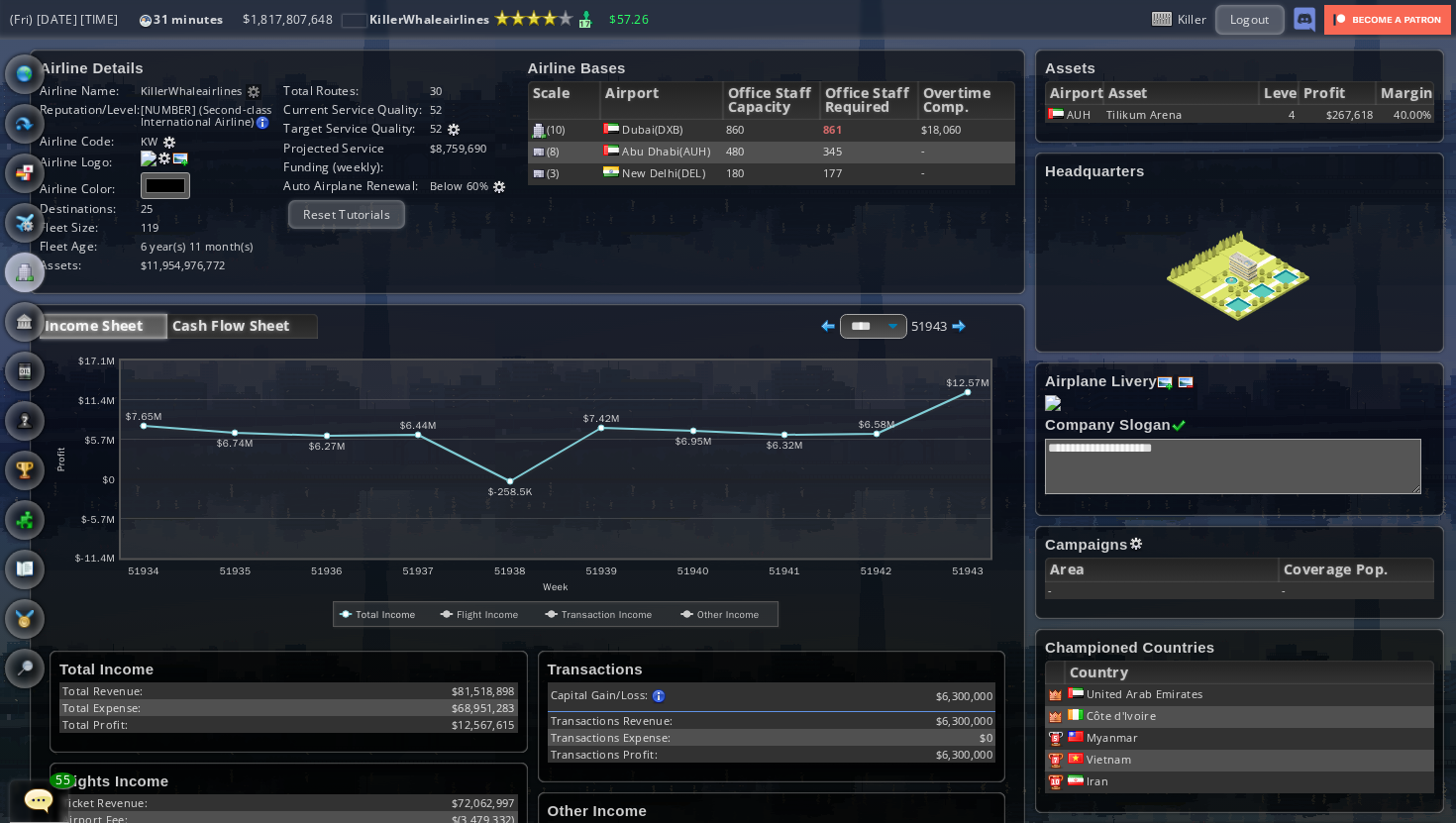 click on "Cash Flow Sheet" at bounding box center [243, 326] 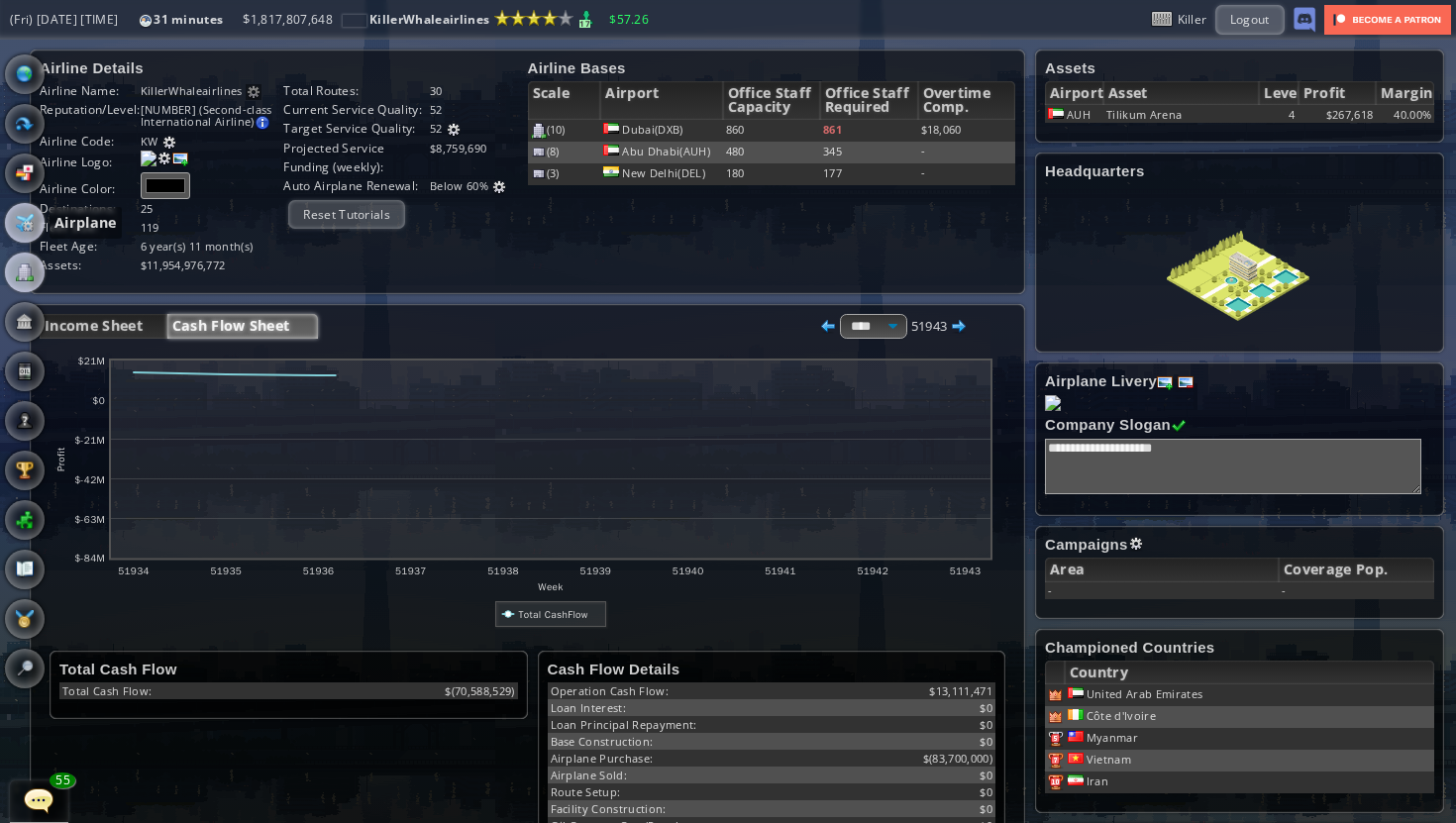 click at bounding box center [25, 223] 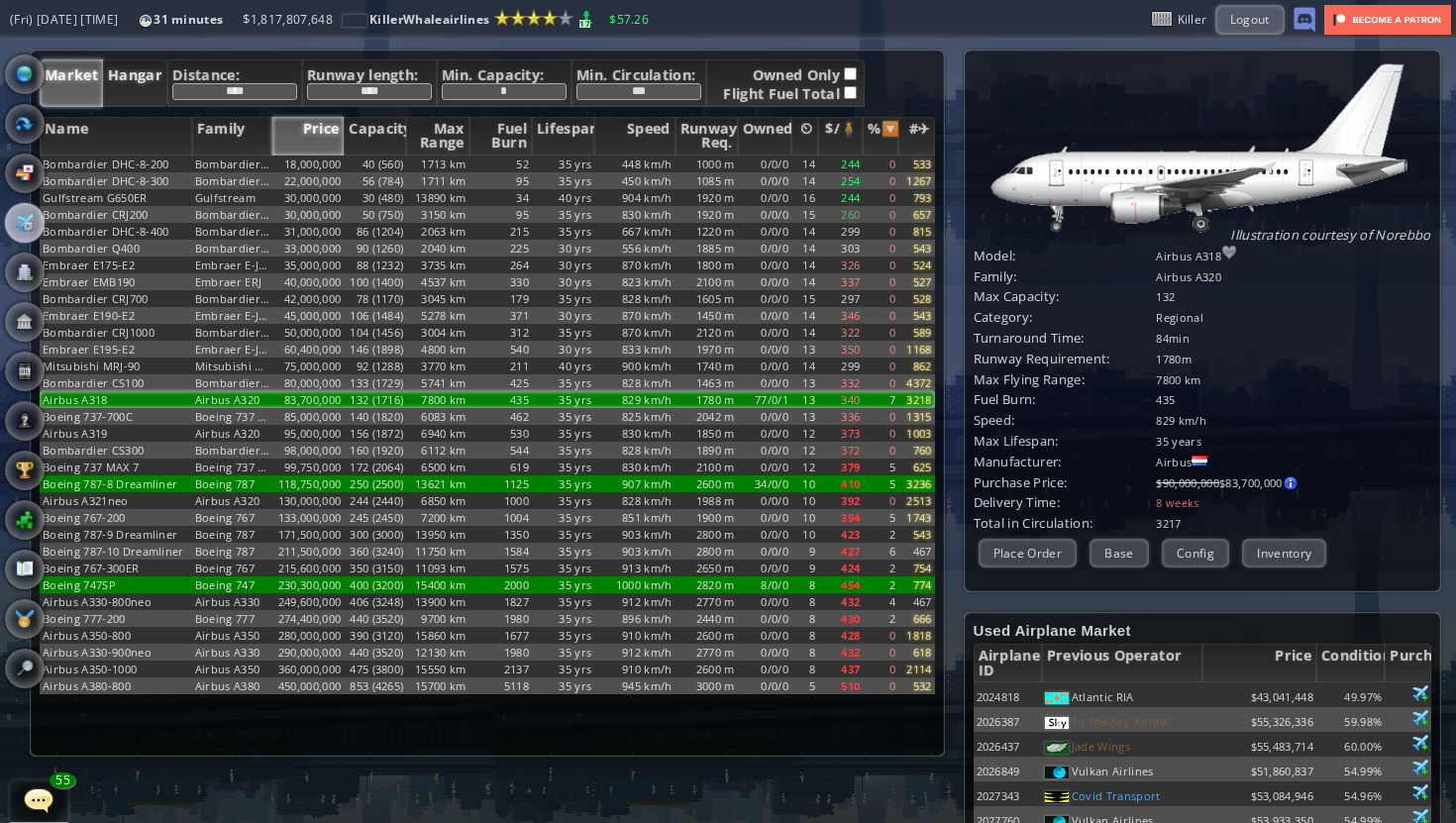 click on "Hangar" at bounding box center (135, 83) 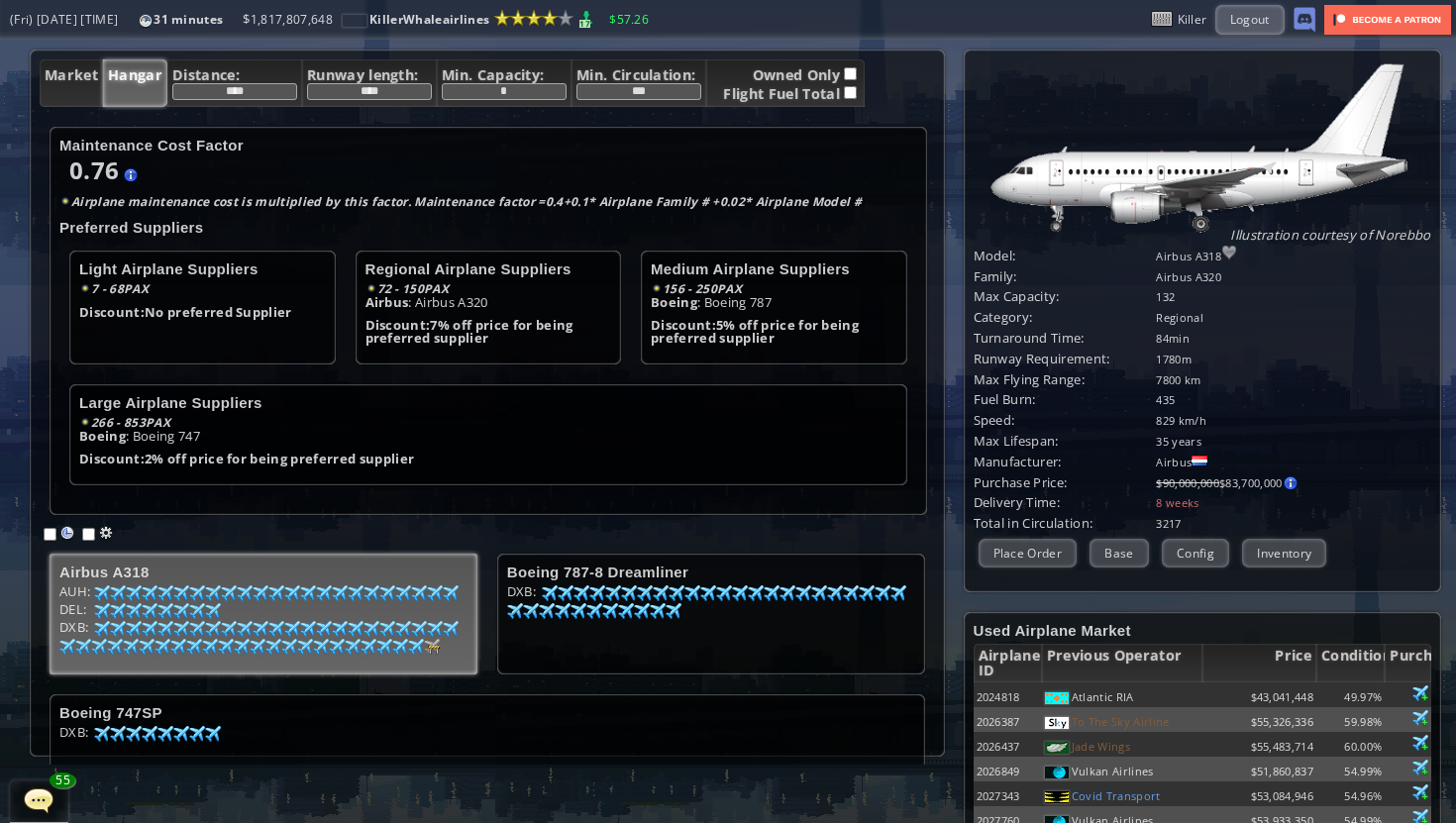 click on "DEL: 91 73 91 81 91 81 99 82 95 85 96 86 95 87 96 91" at bounding box center (263, 612) 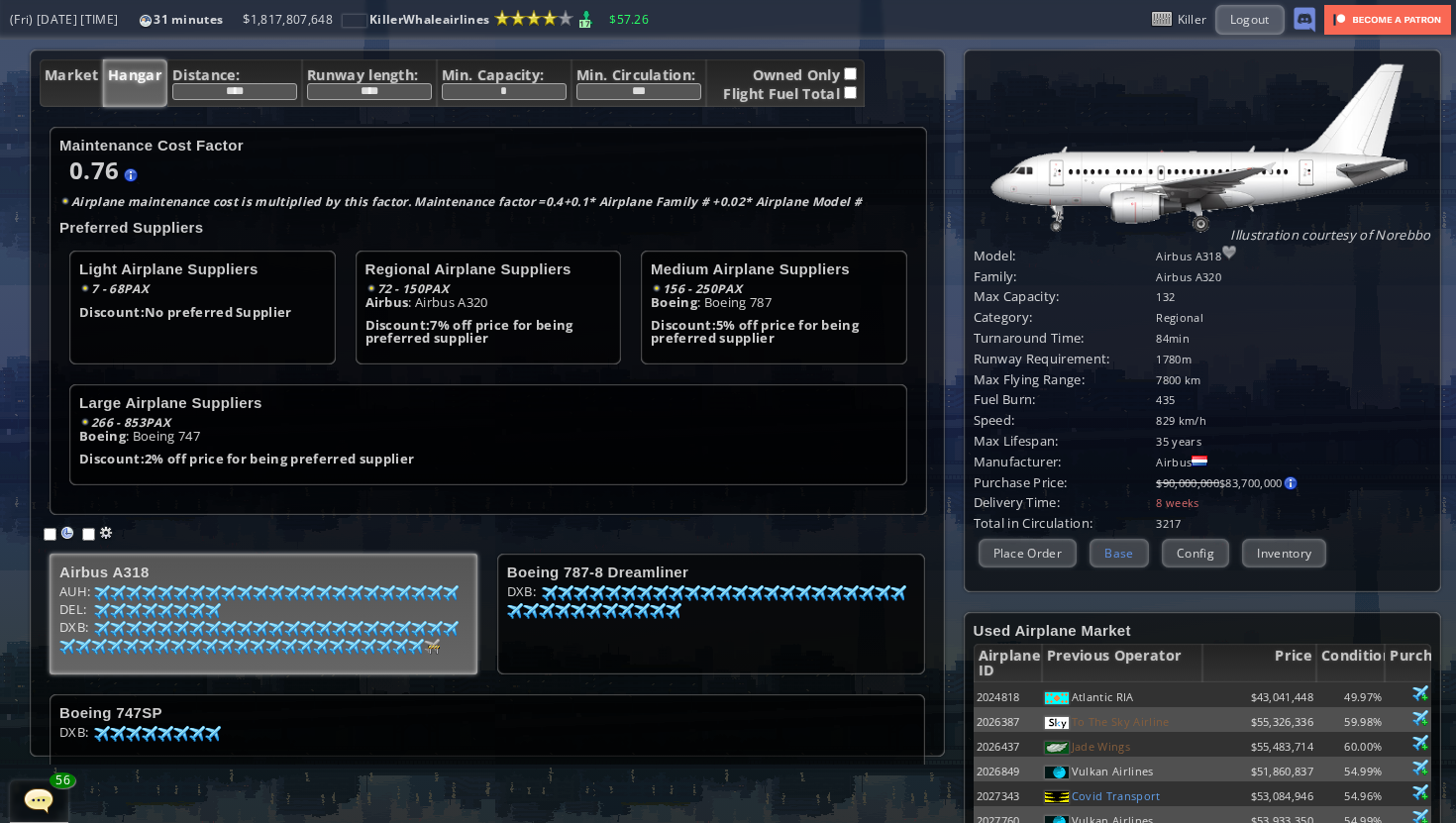 click on "Base" at bounding box center [1118, 553] 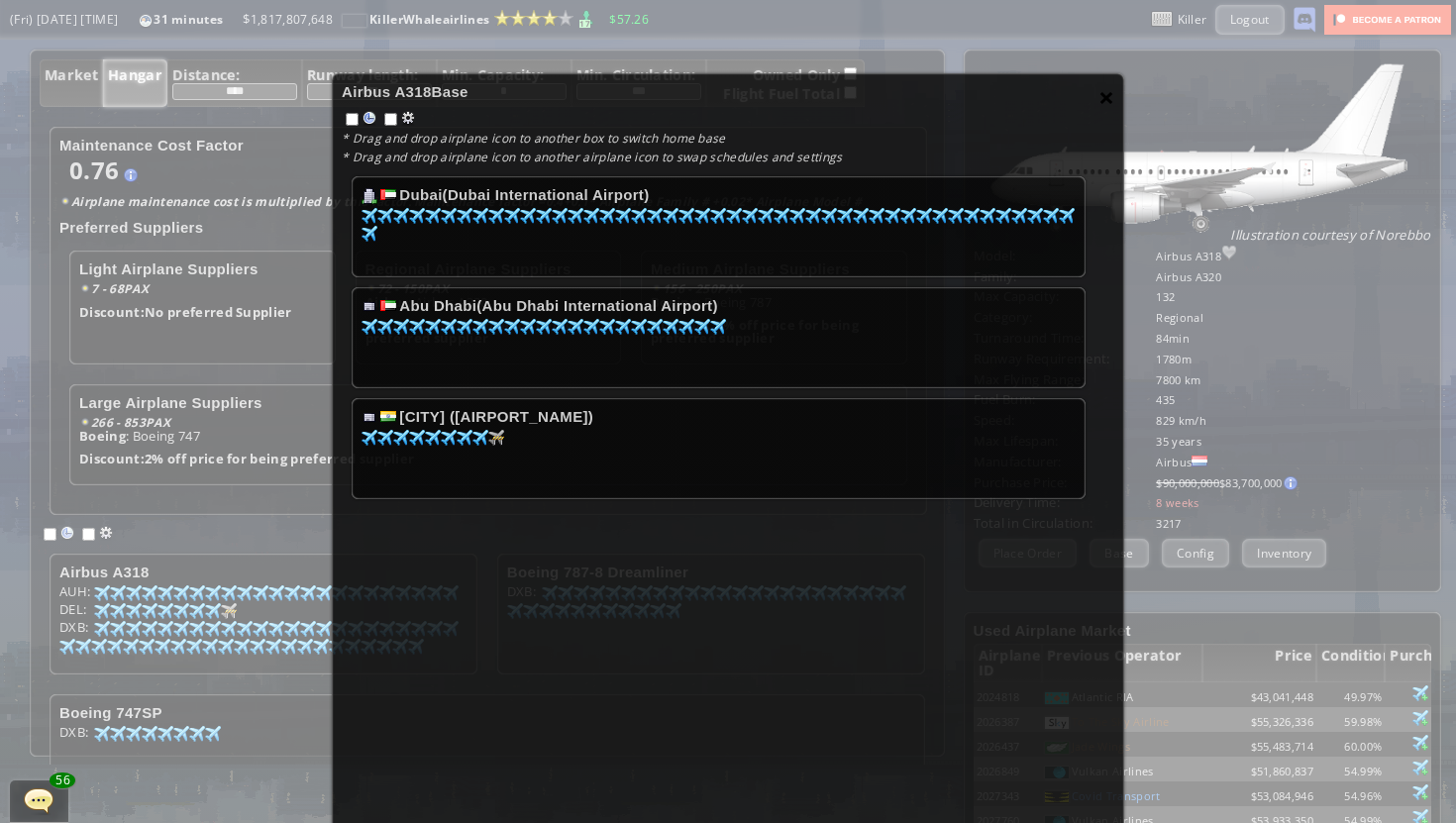 click on "×" at bounding box center (1106, 97) 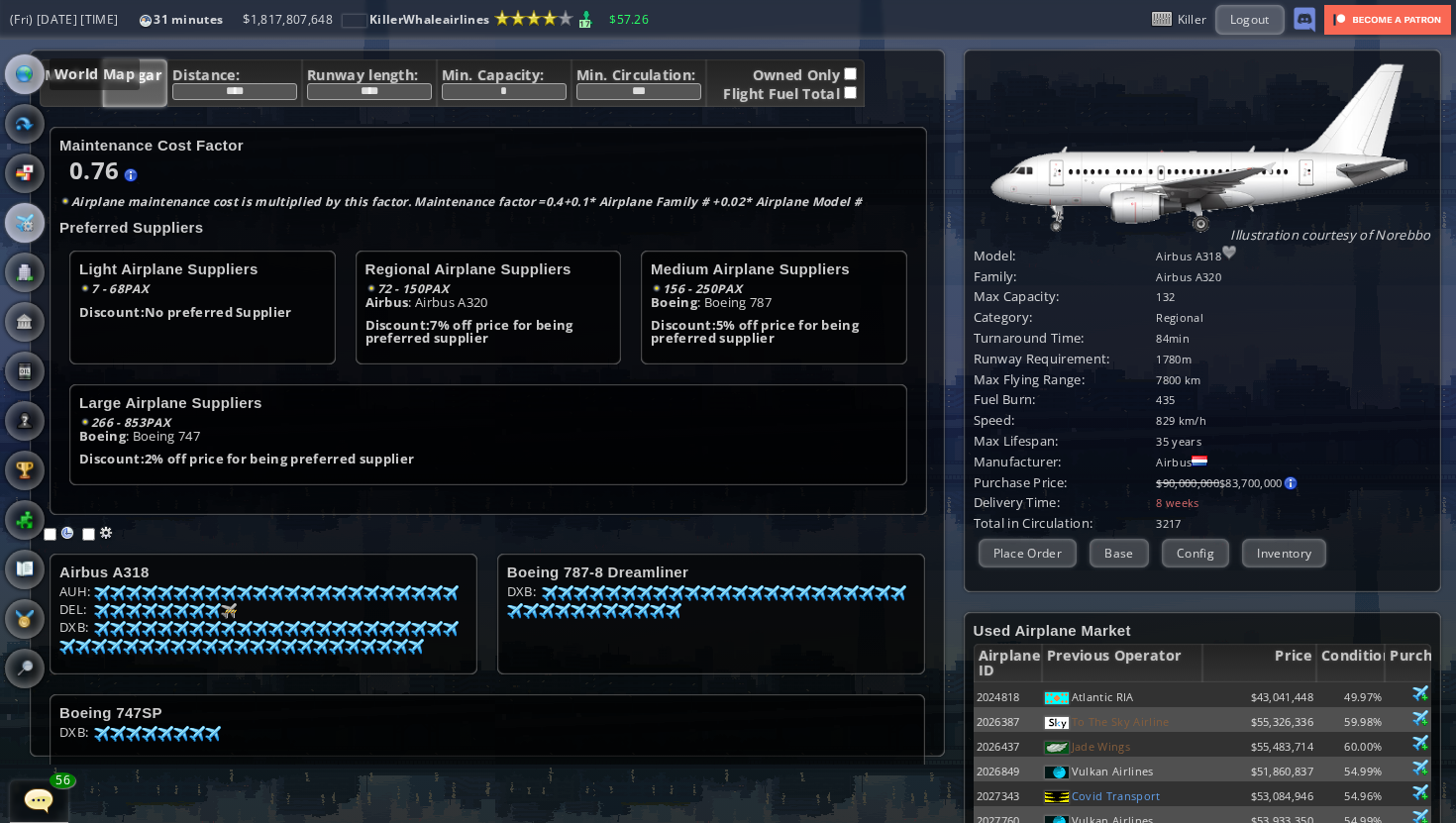 click on "World Map" at bounding box center [69, 74] 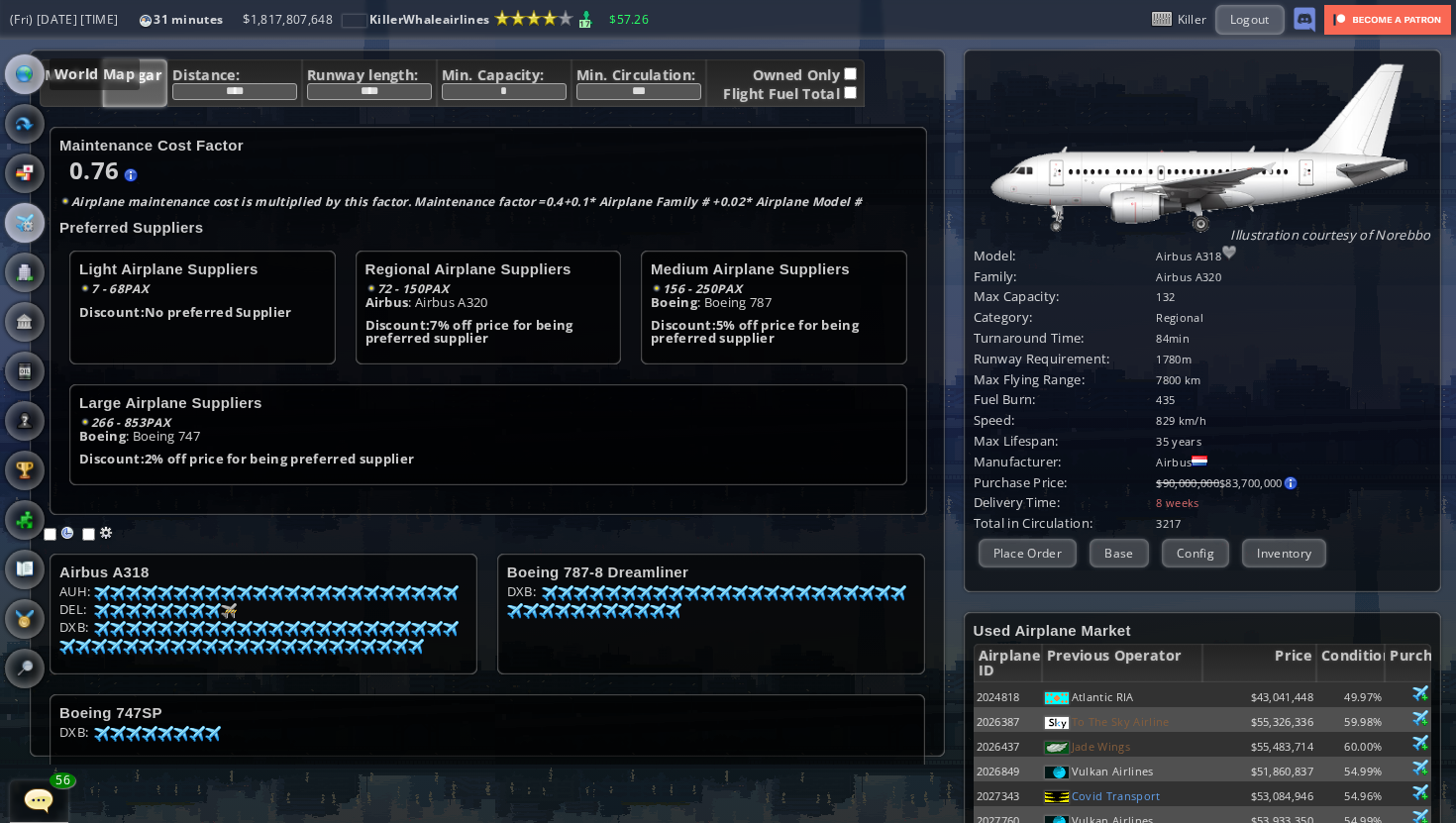 click at bounding box center (25, 74) 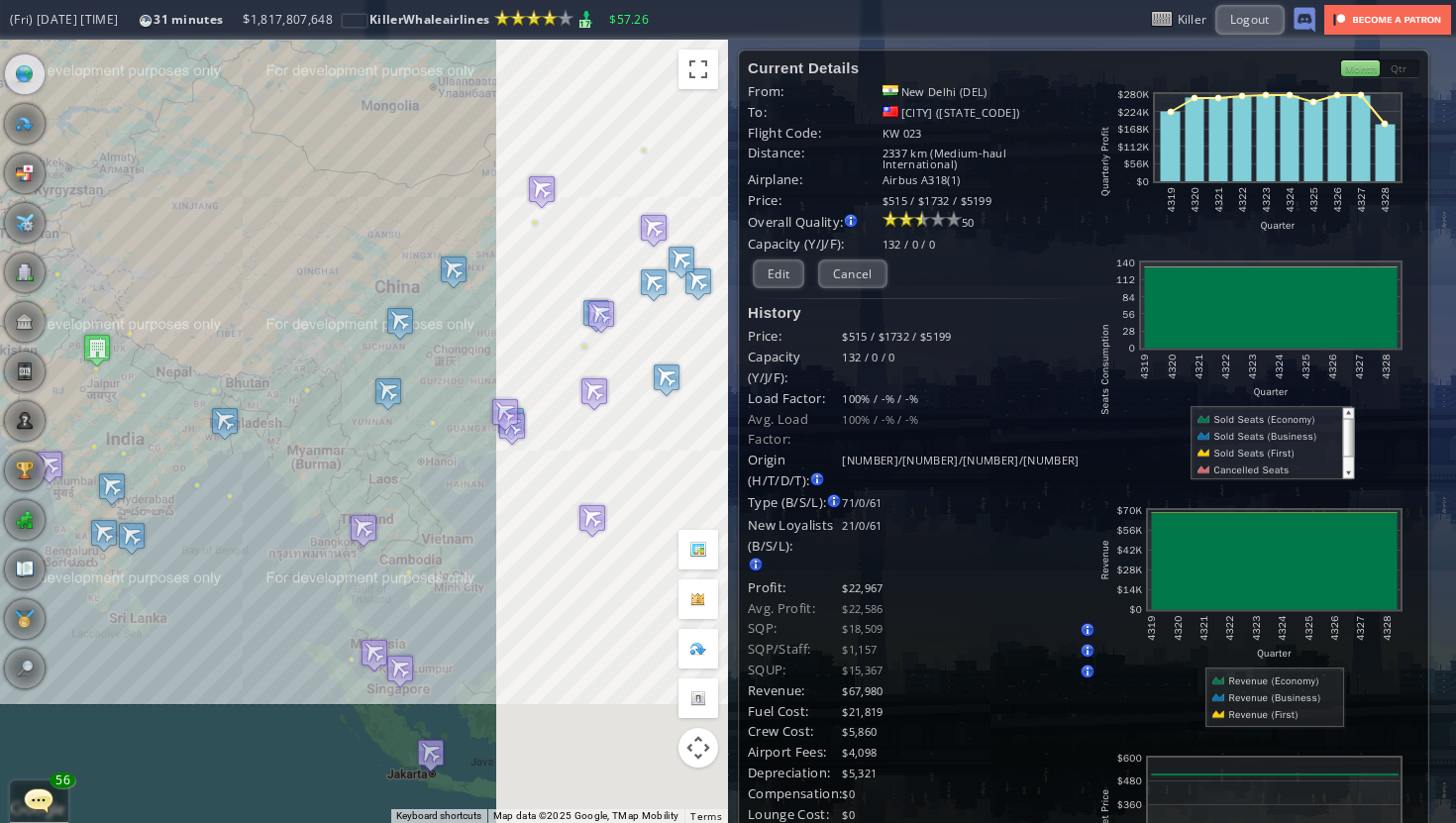 drag, startPoint x: 246, startPoint y: 407, endPoint x: 224, endPoint y: 392, distance: 26.627054 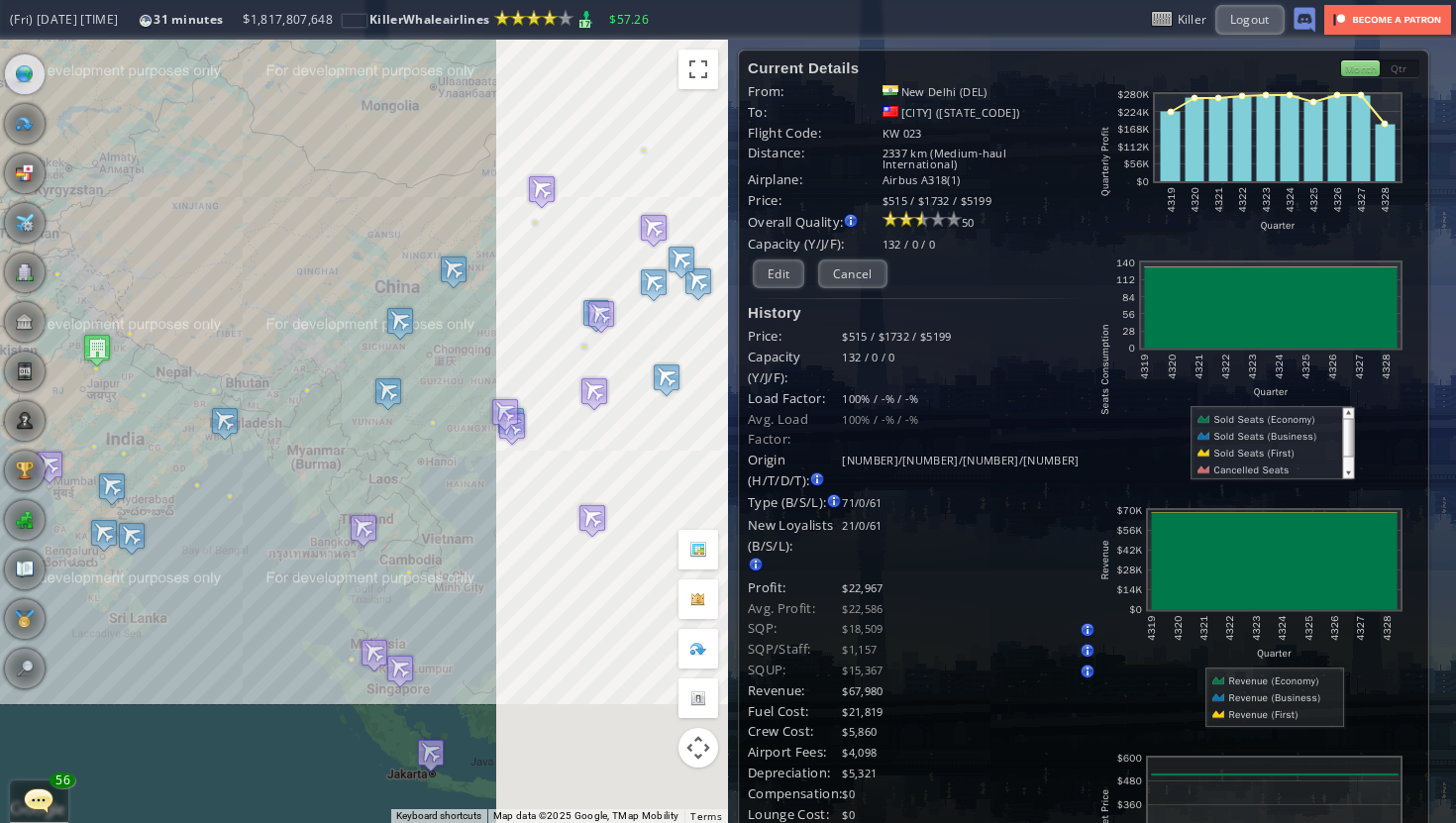 click on "To navigate, press the arrow keys." at bounding box center [364, 431] 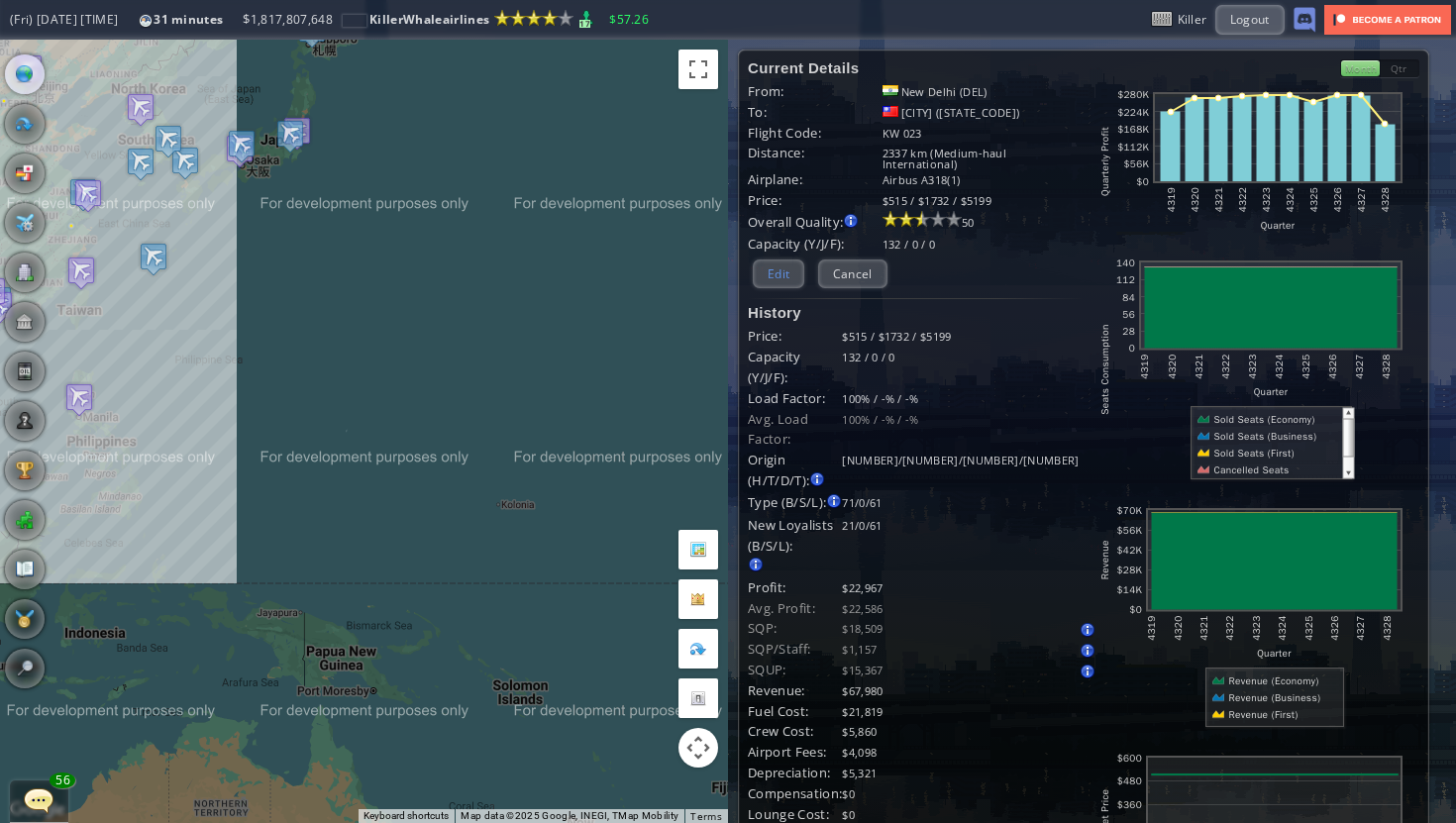 click on "Edit" at bounding box center (779, 273) 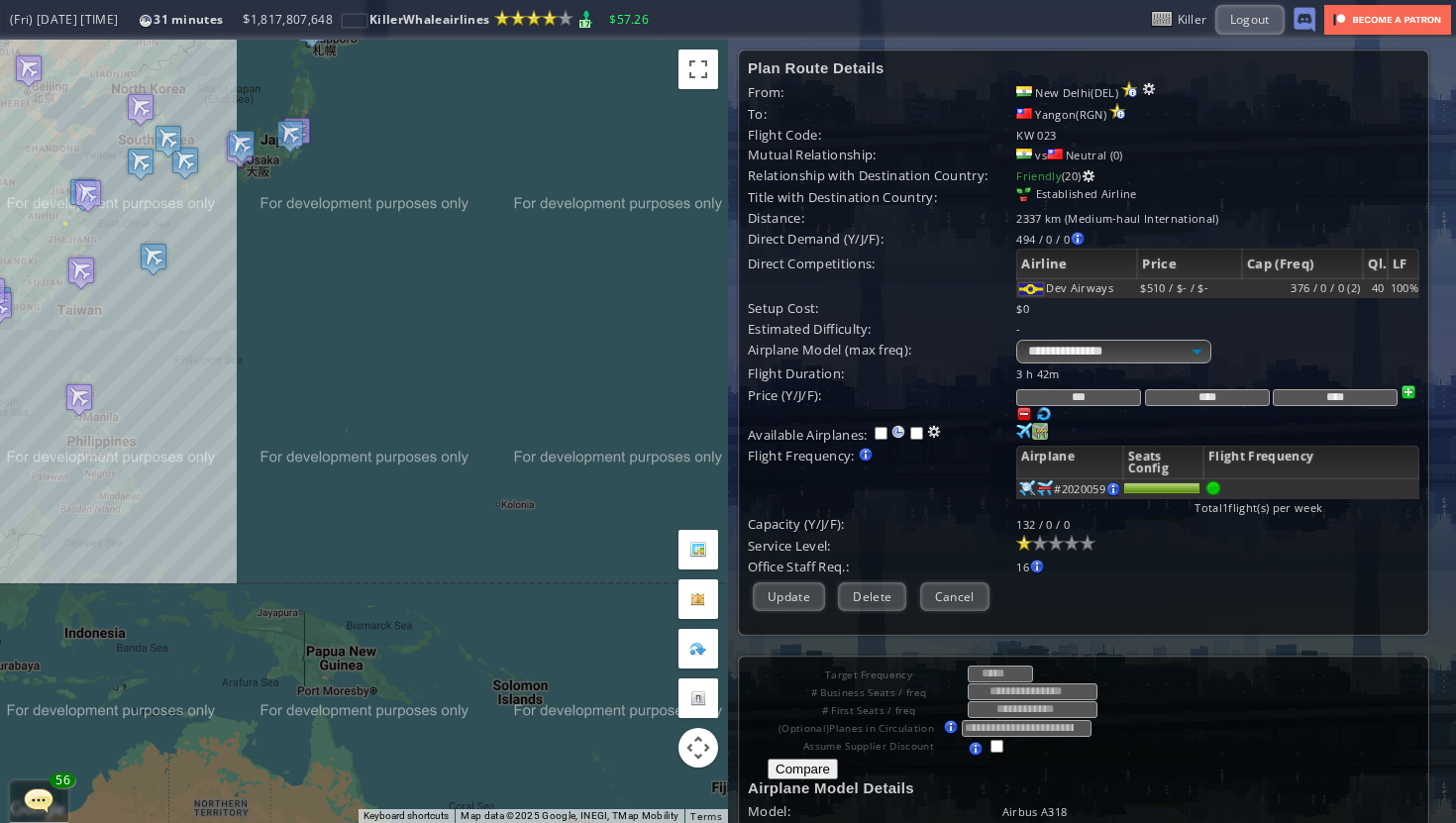 click on "0 100" at bounding box center [1024, 431] 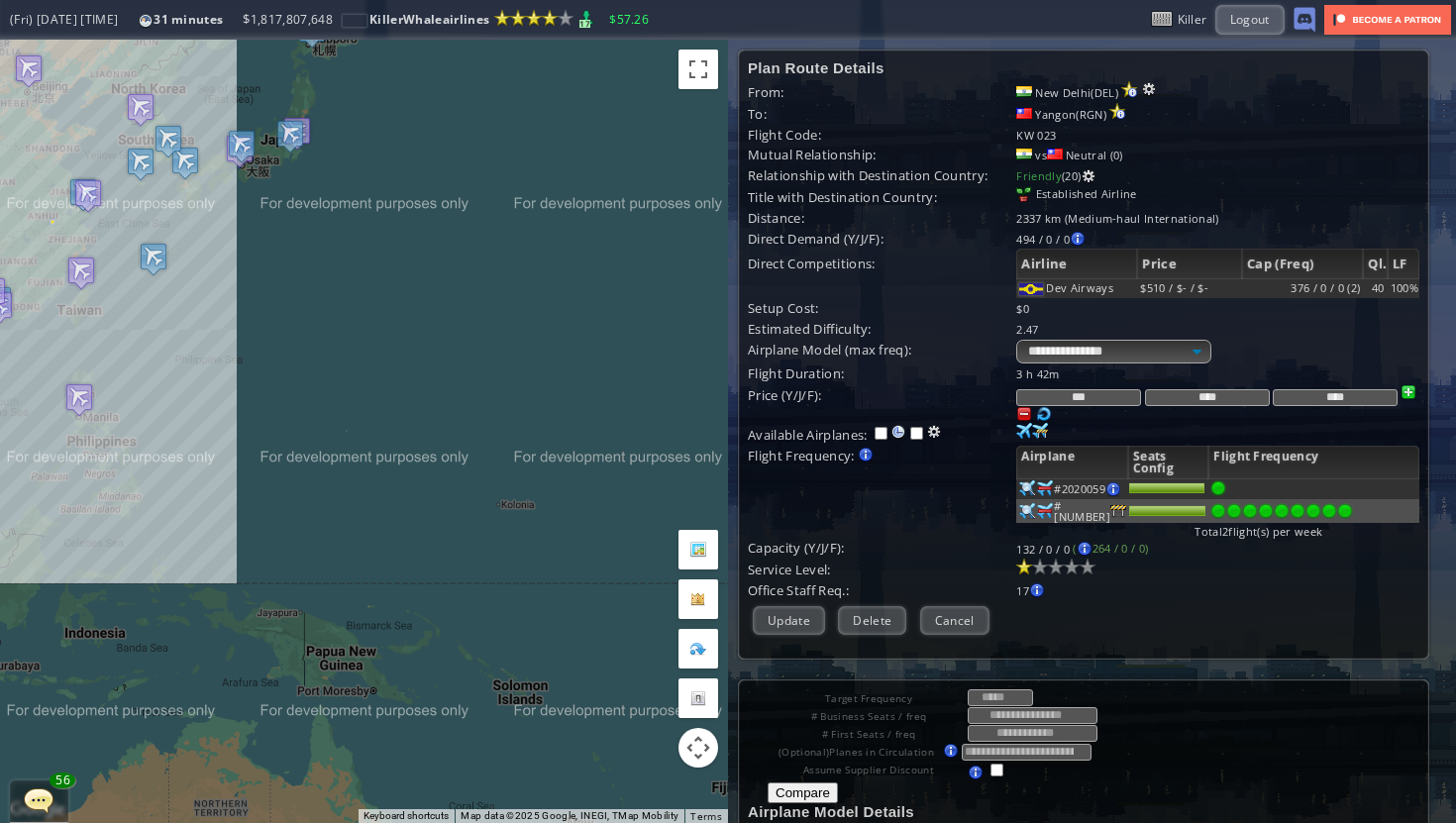 click at bounding box center (1345, 511) 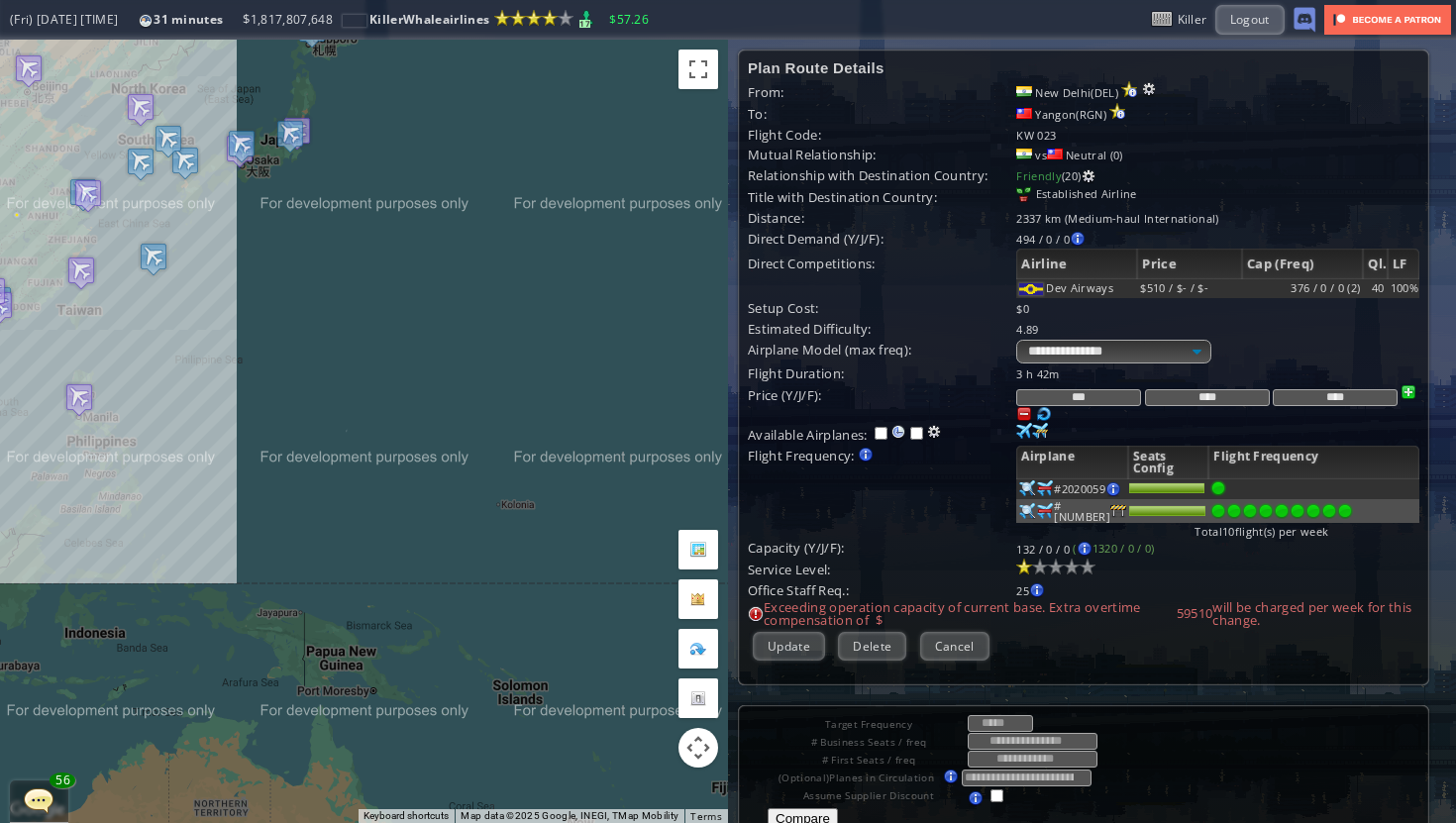 click on "**********" at bounding box center [1084, 362] 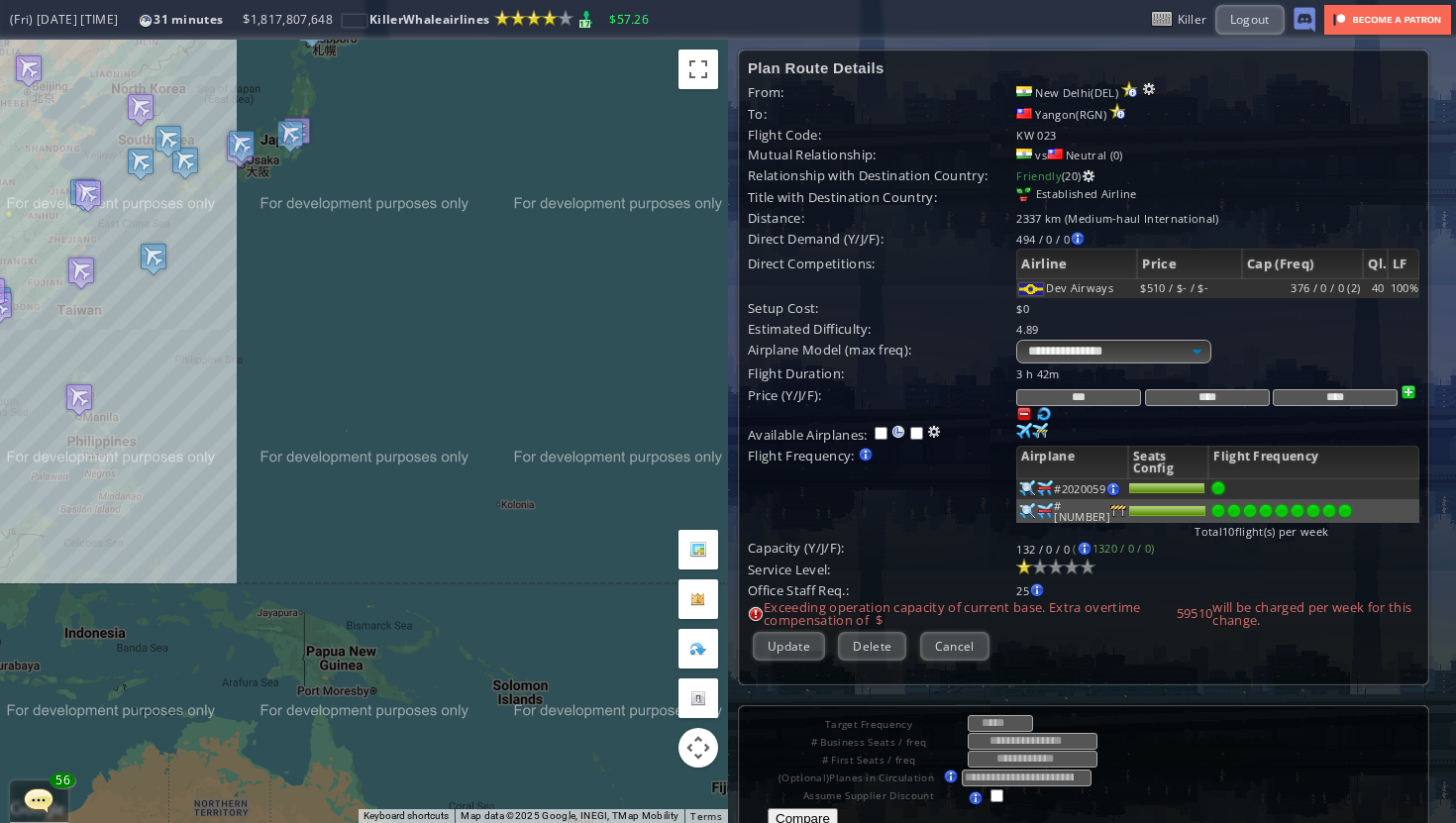scroll, scrollTop: 18, scrollLeft: 0, axis: vertical 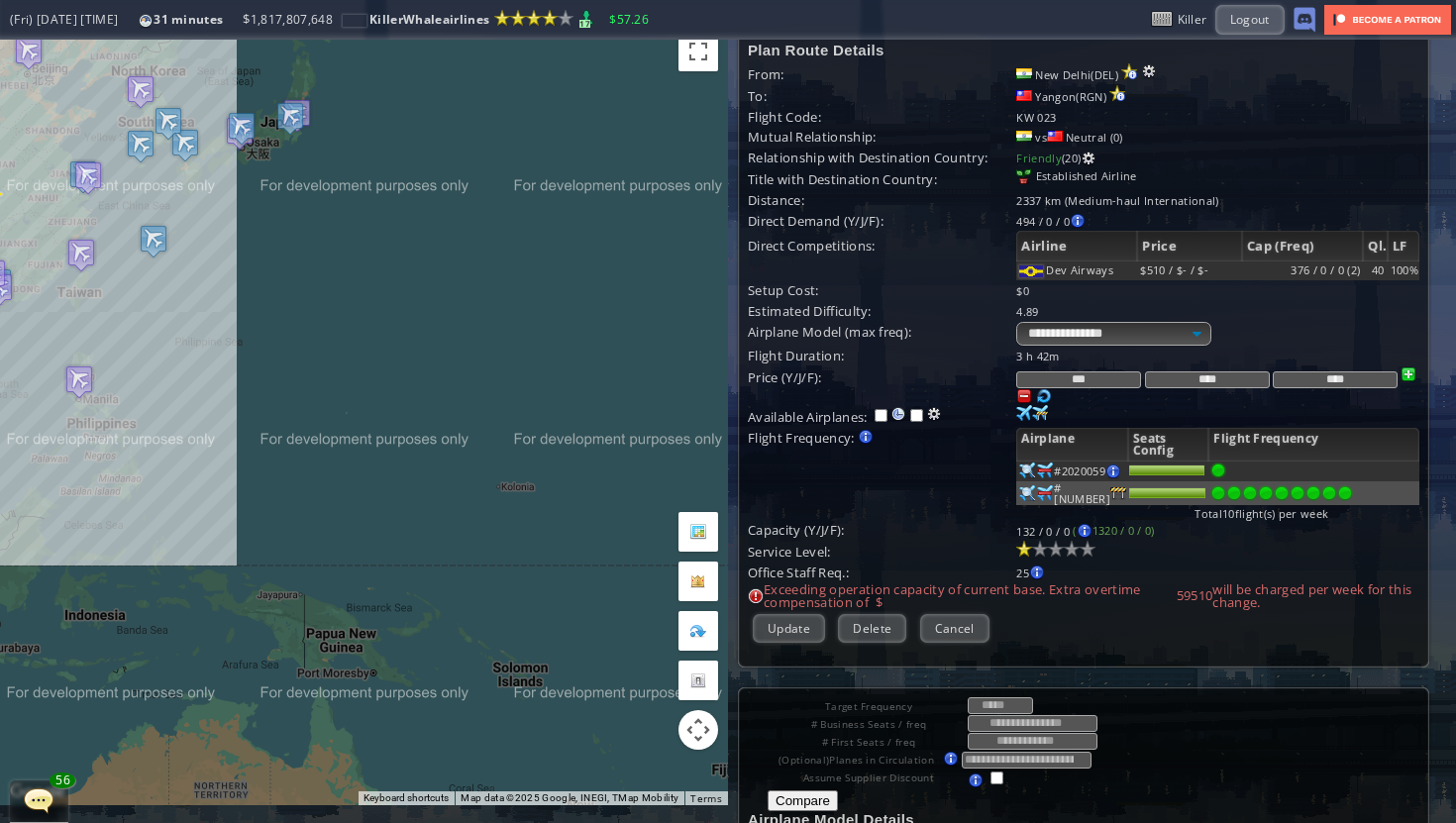 click on "**********" at bounding box center [1084, 345] 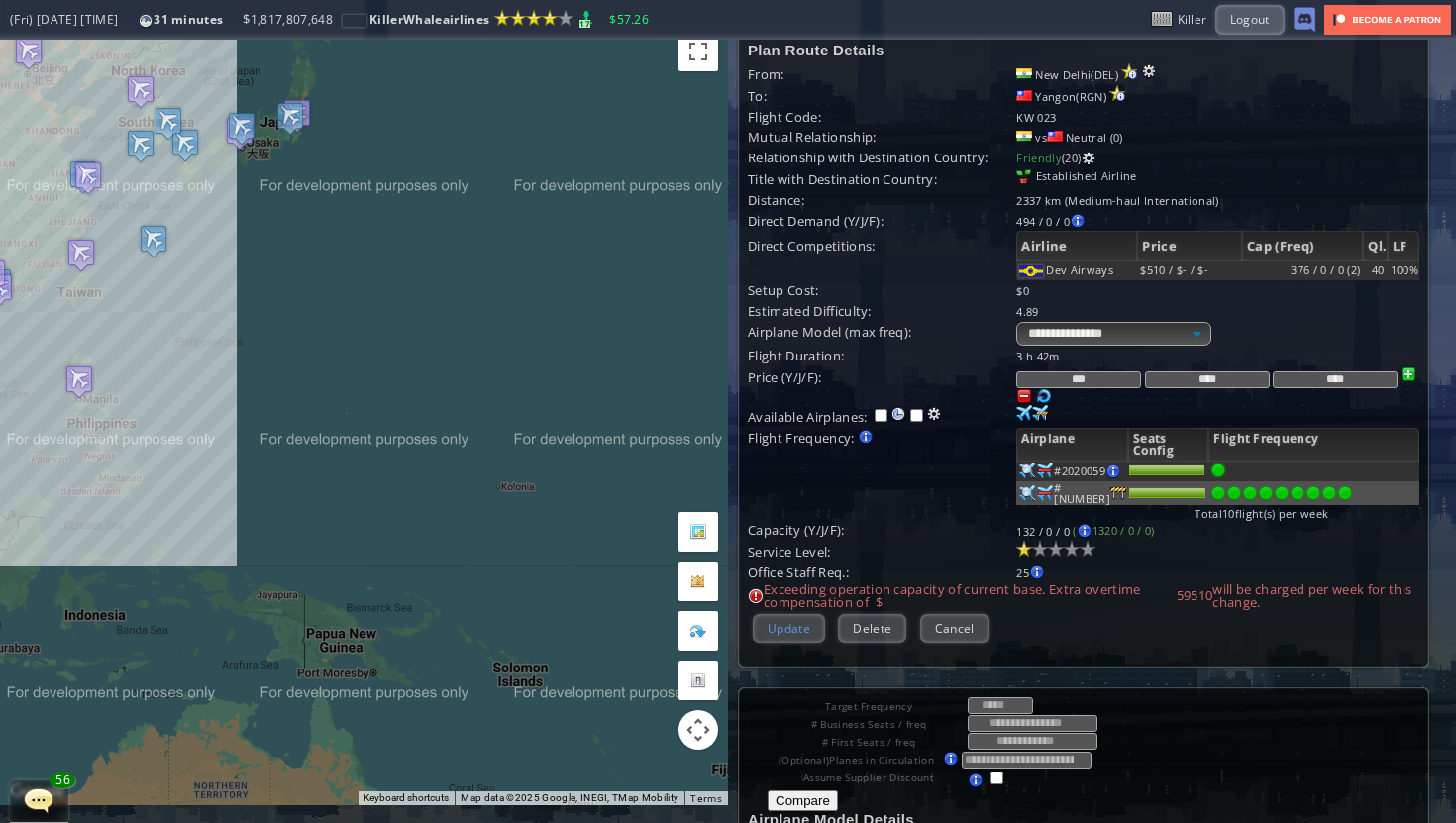 click on "Update" at bounding box center [788, 628] 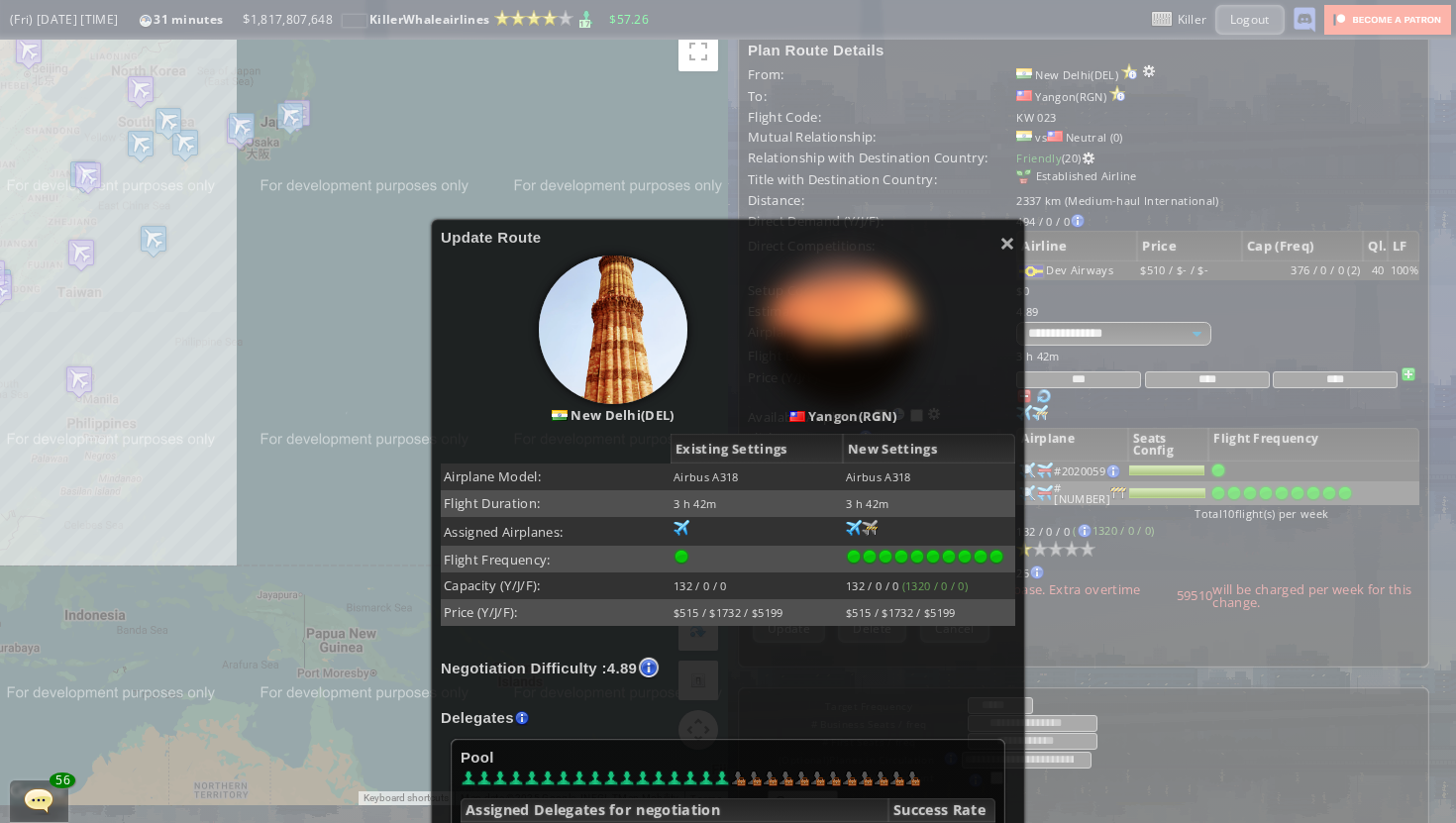 scroll, scrollTop: 100, scrollLeft: 0, axis: vertical 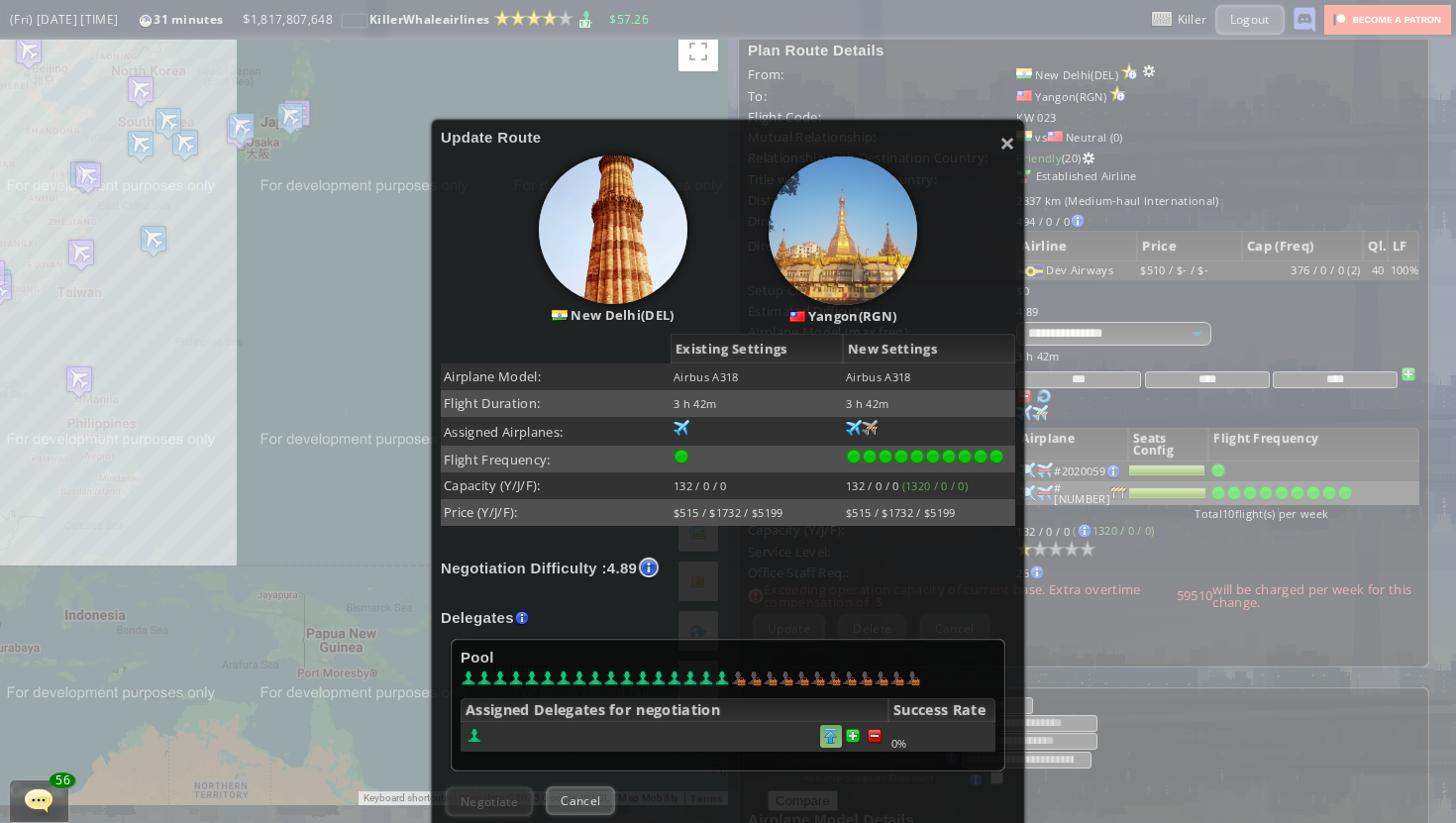 click at bounding box center (875, 736) 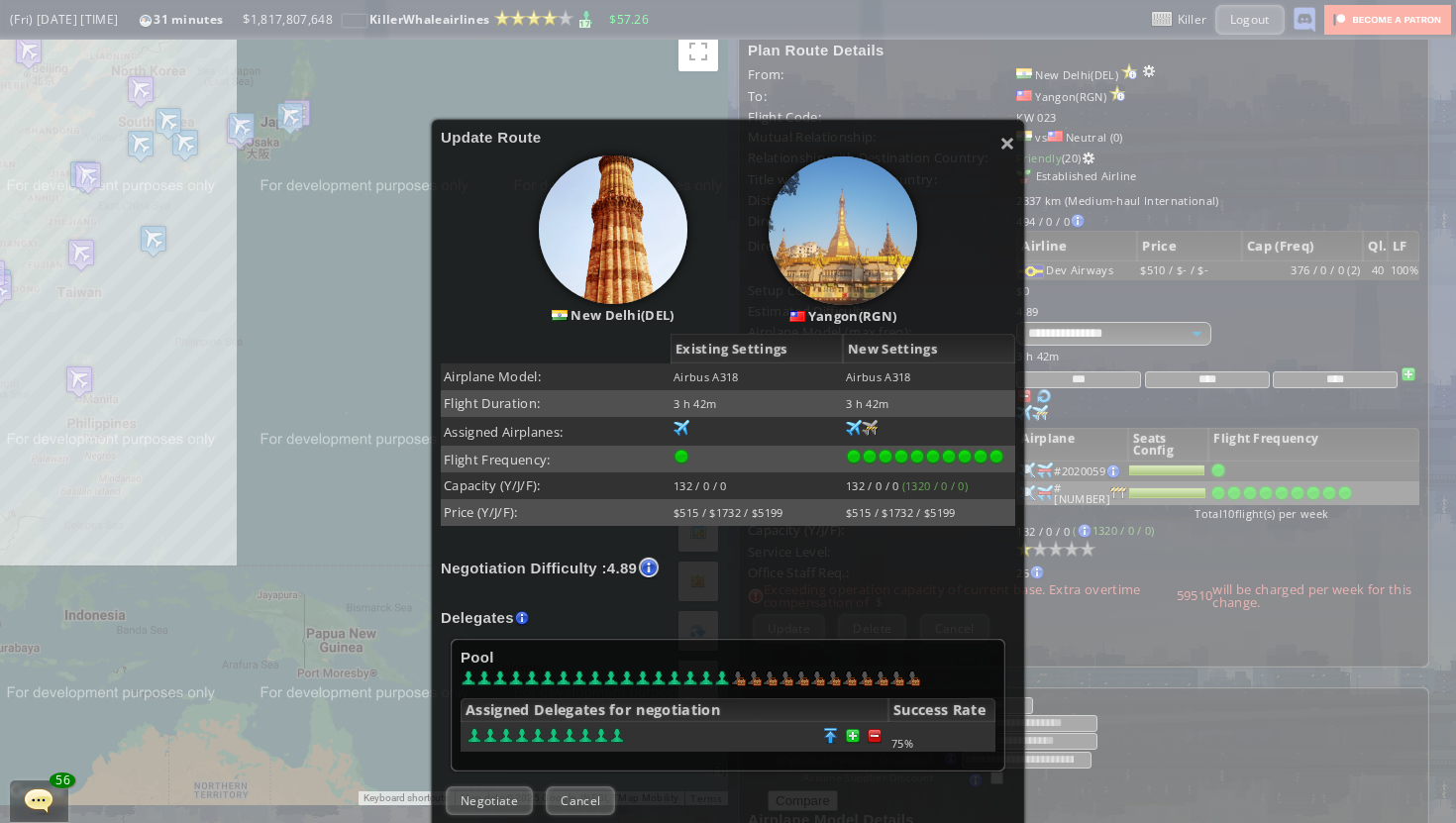 click on "Confirm
Negotiate
Cancel" at bounding box center (728, 800) 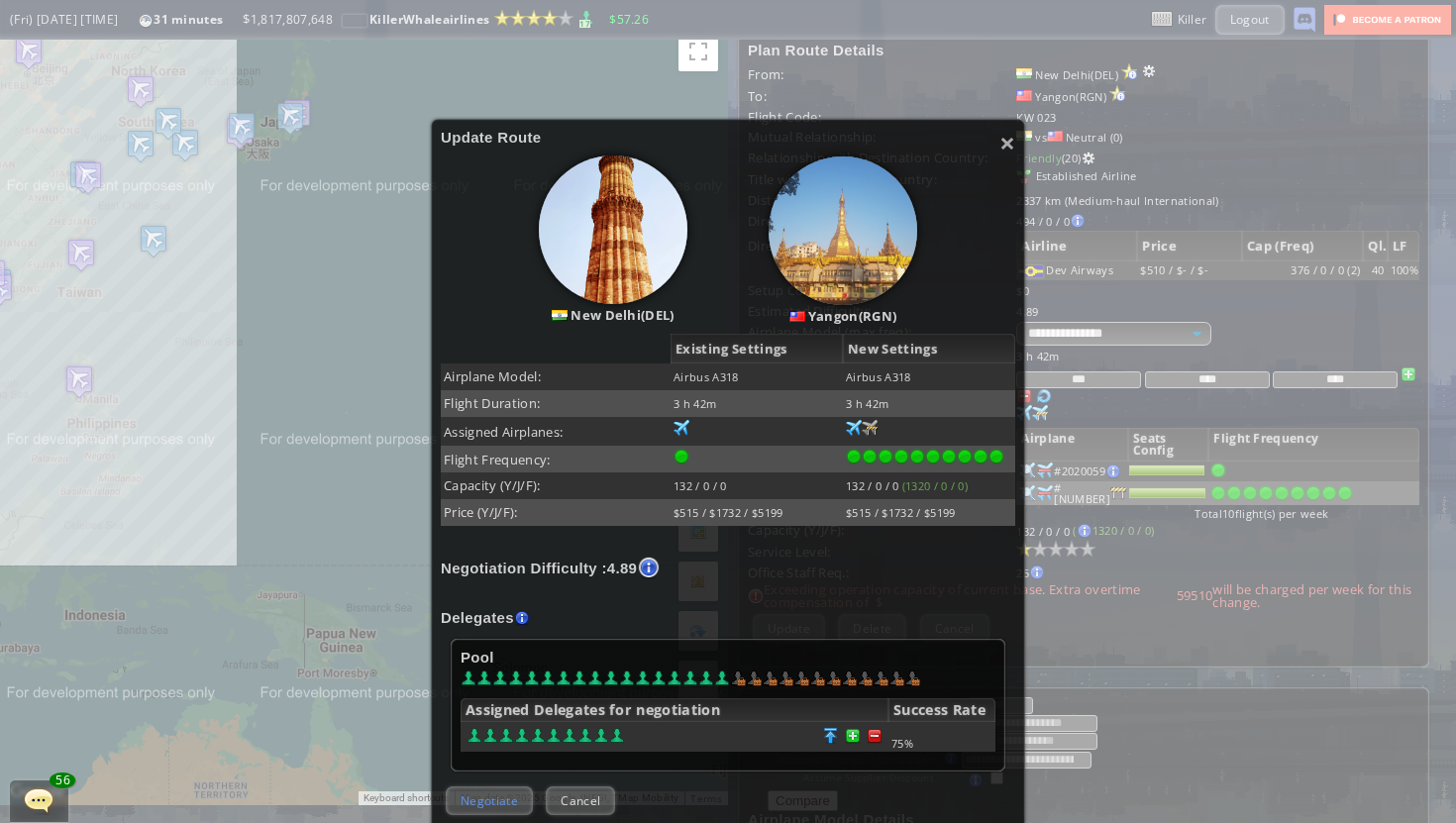 click on "Negotiate" at bounding box center [489, 800] 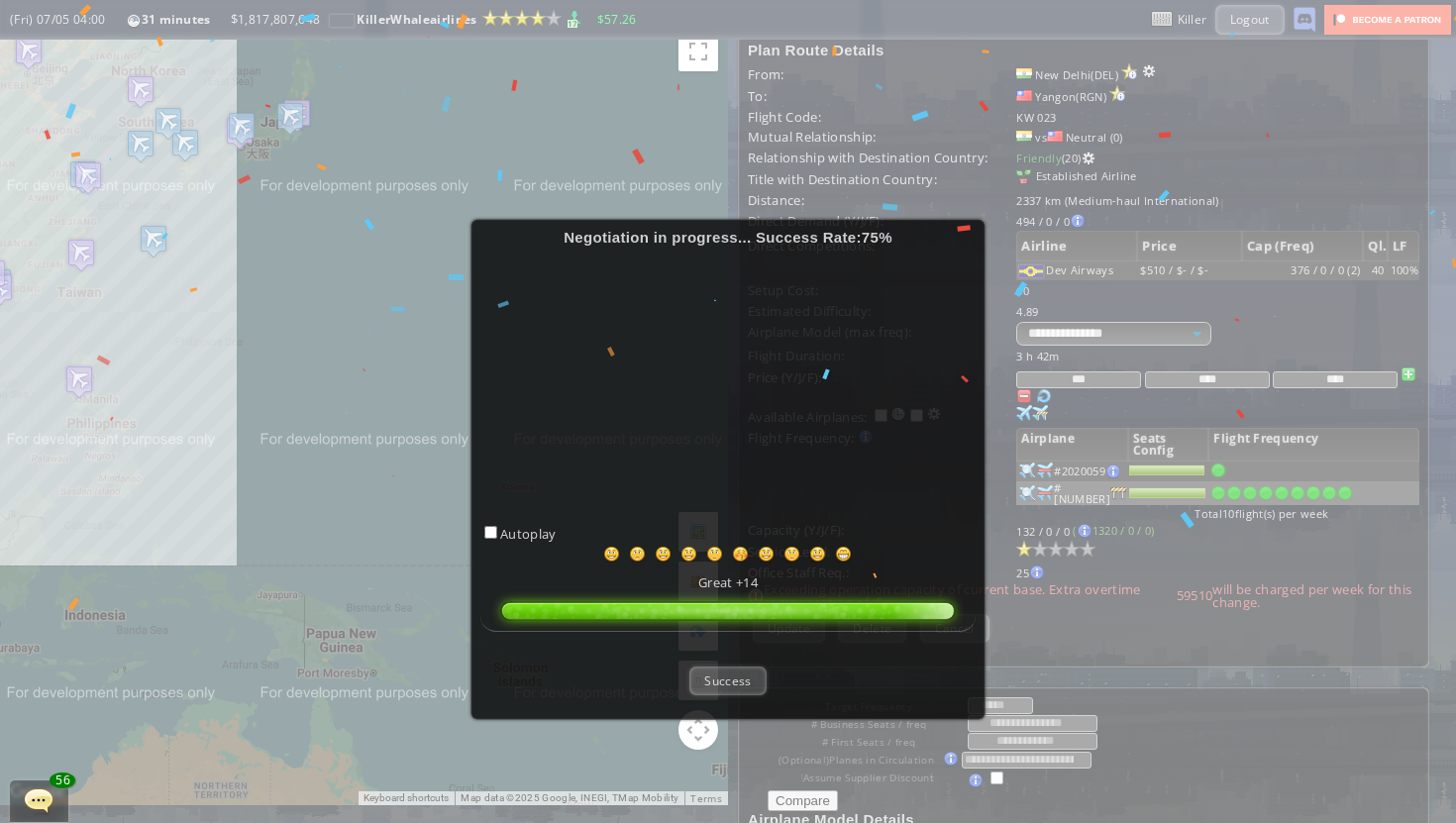 click at bounding box center (728, 647) 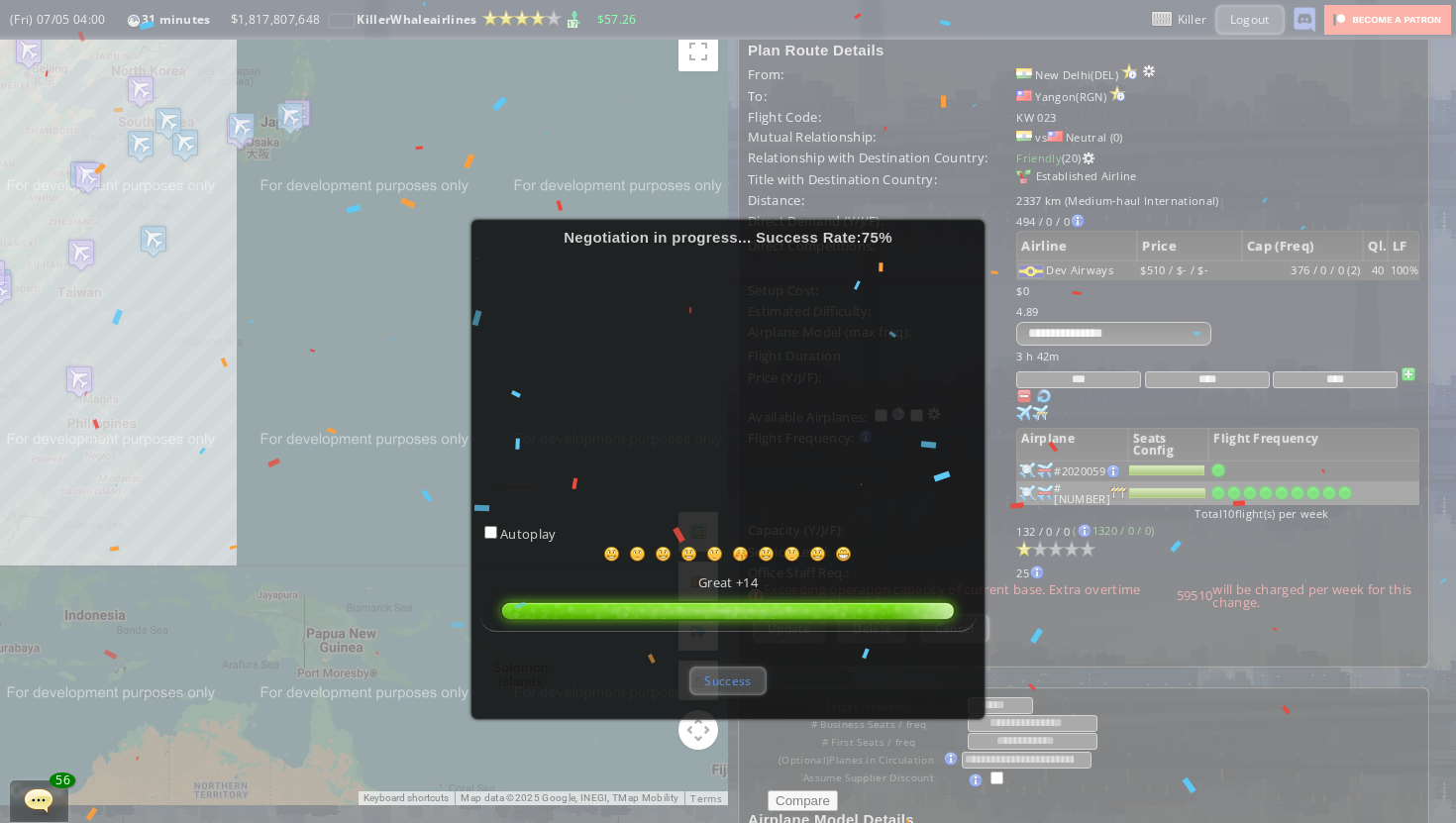 click on "Success" at bounding box center (727, 680) 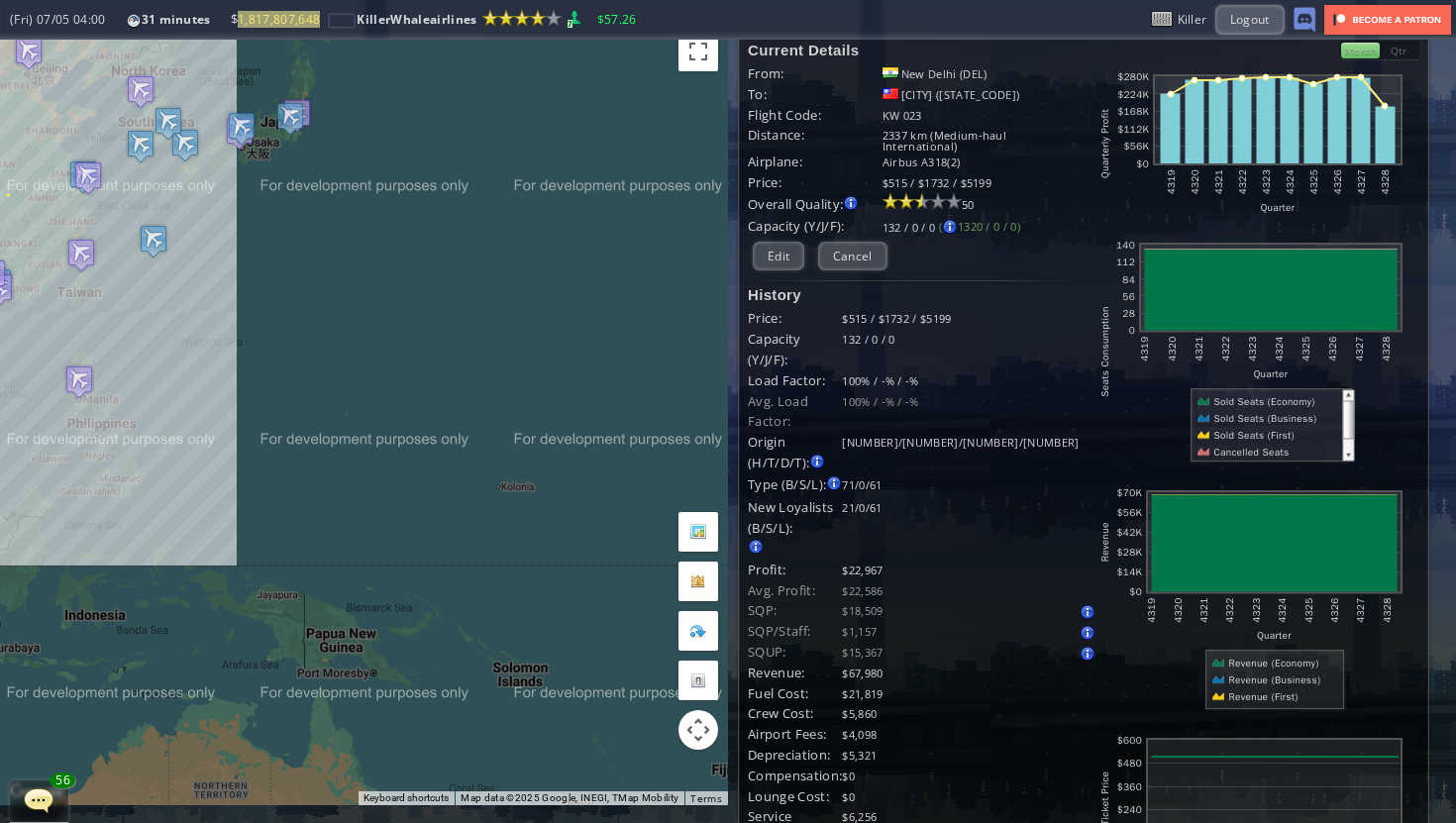 click on "Killer
Logout" at bounding box center [1233, 19] 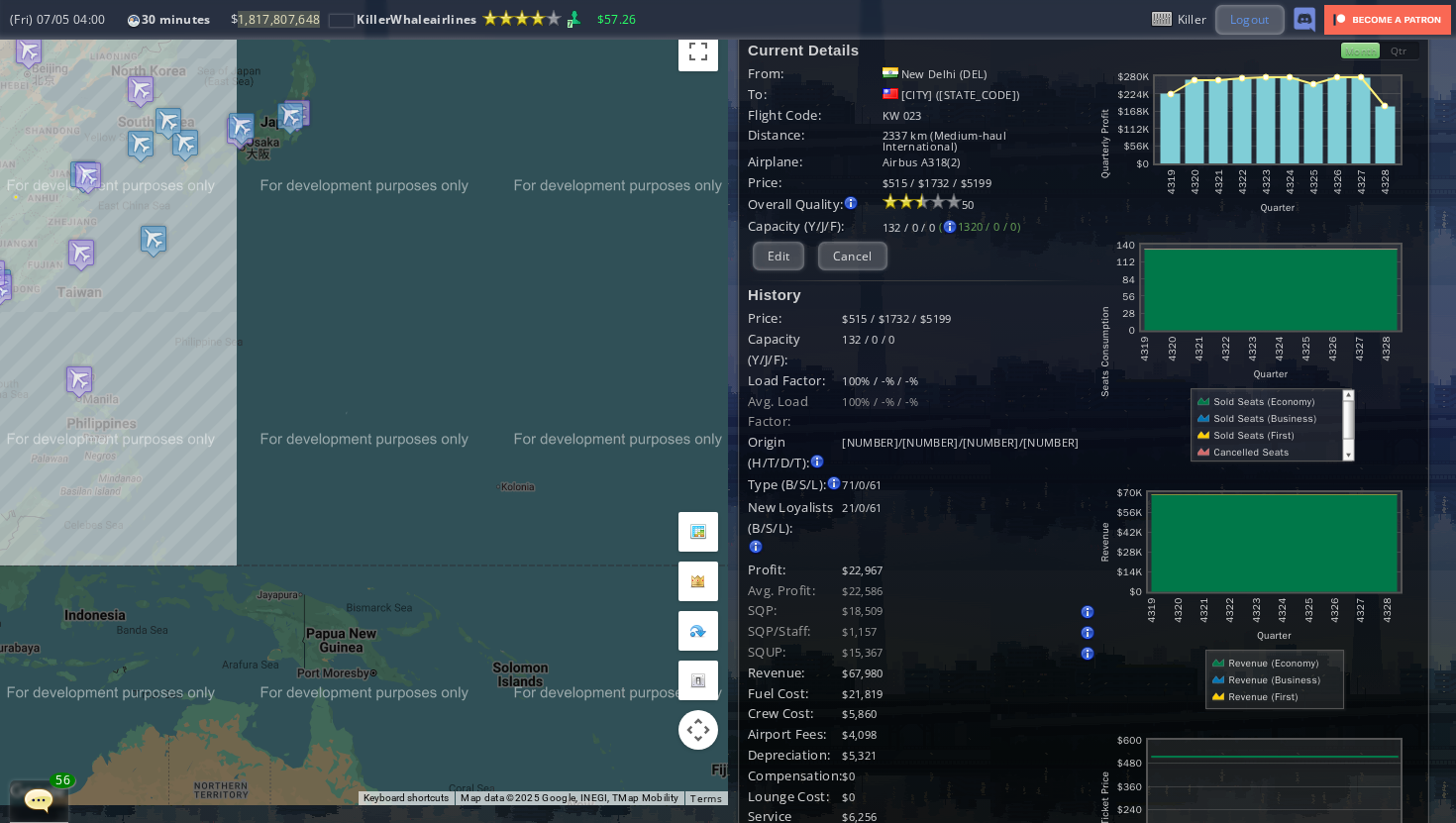 click on "Logout" at bounding box center (1250, 19) 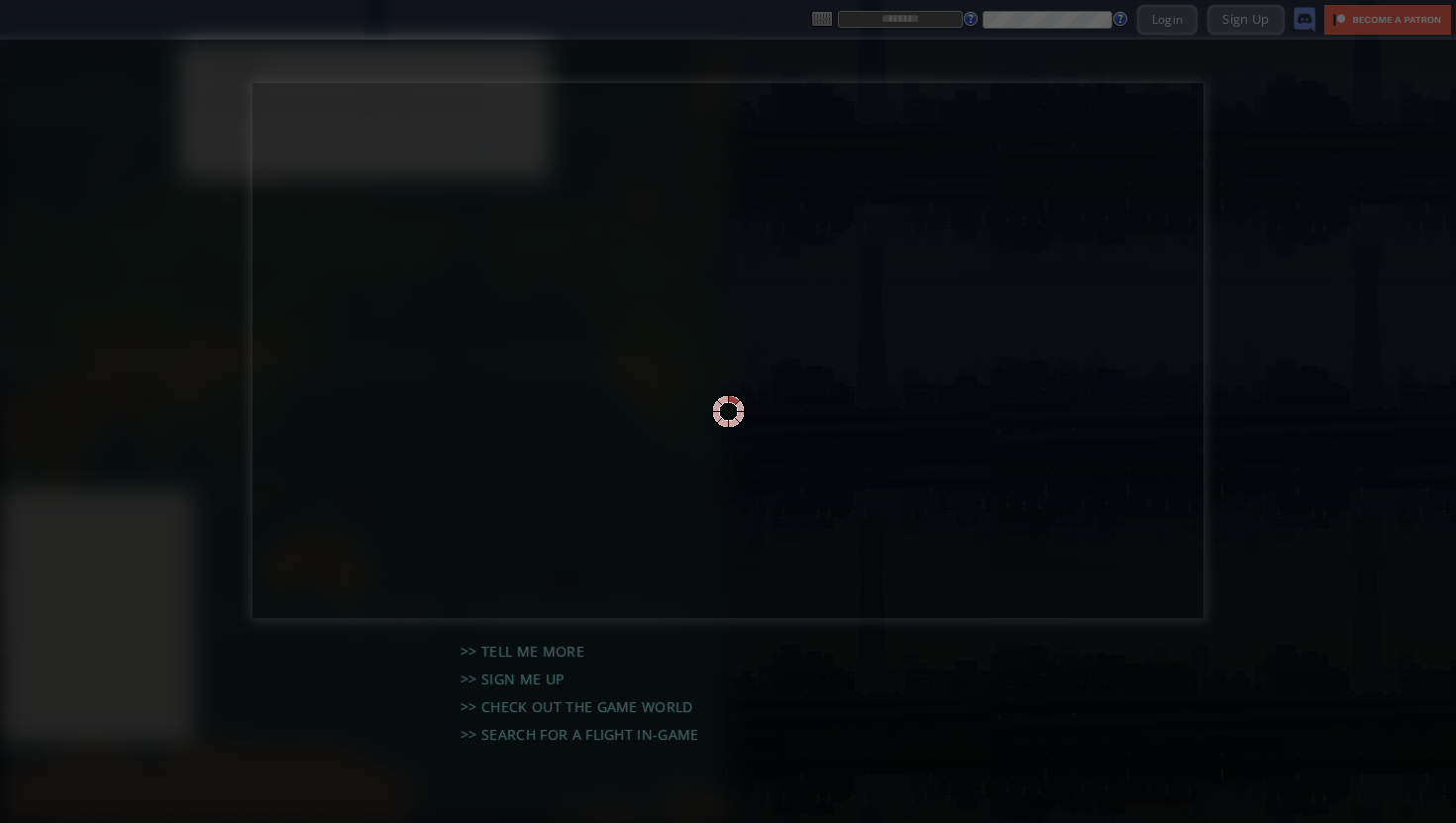 scroll, scrollTop: 0, scrollLeft: 0, axis: both 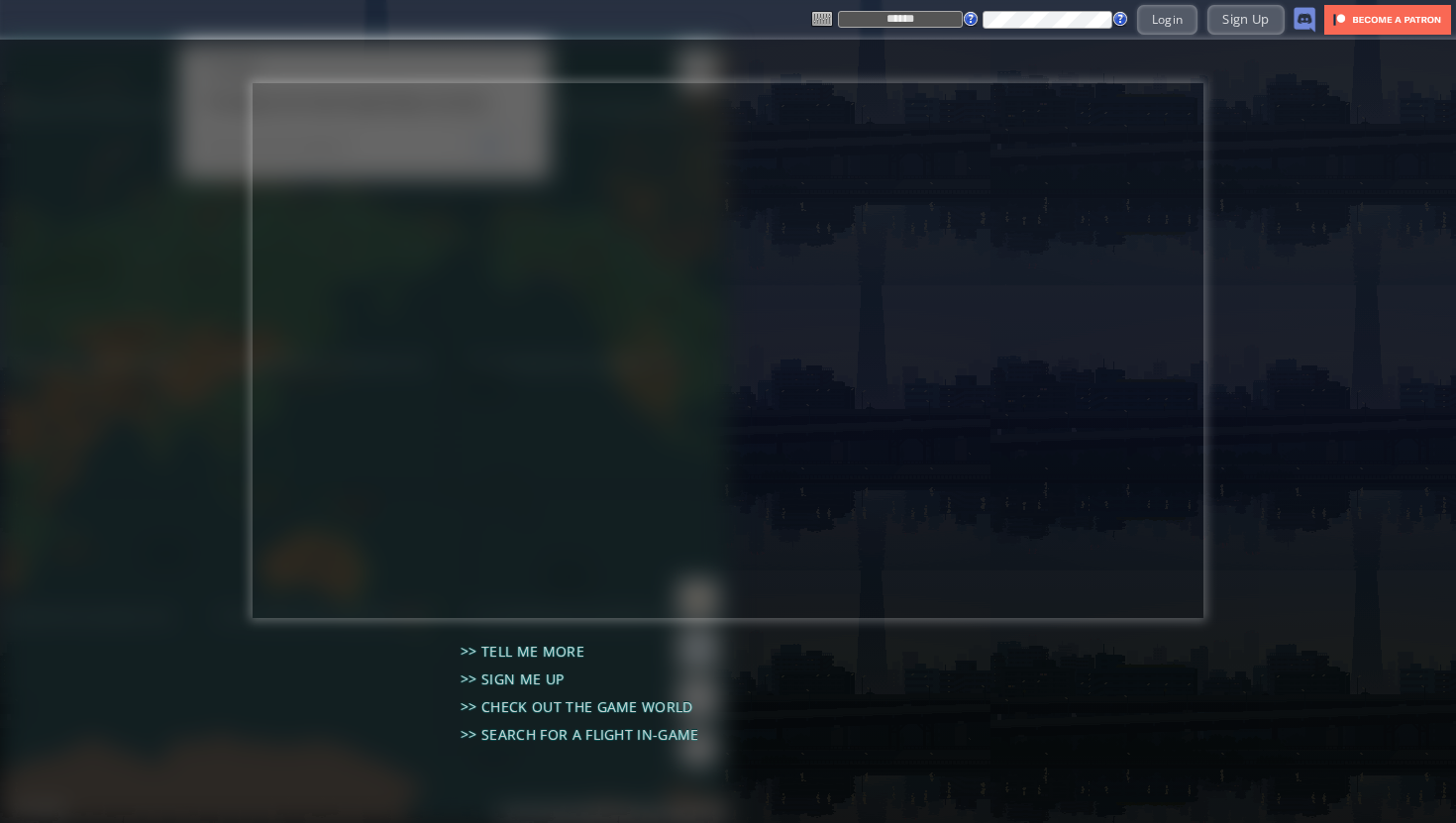 click on "******" at bounding box center (900, 19) 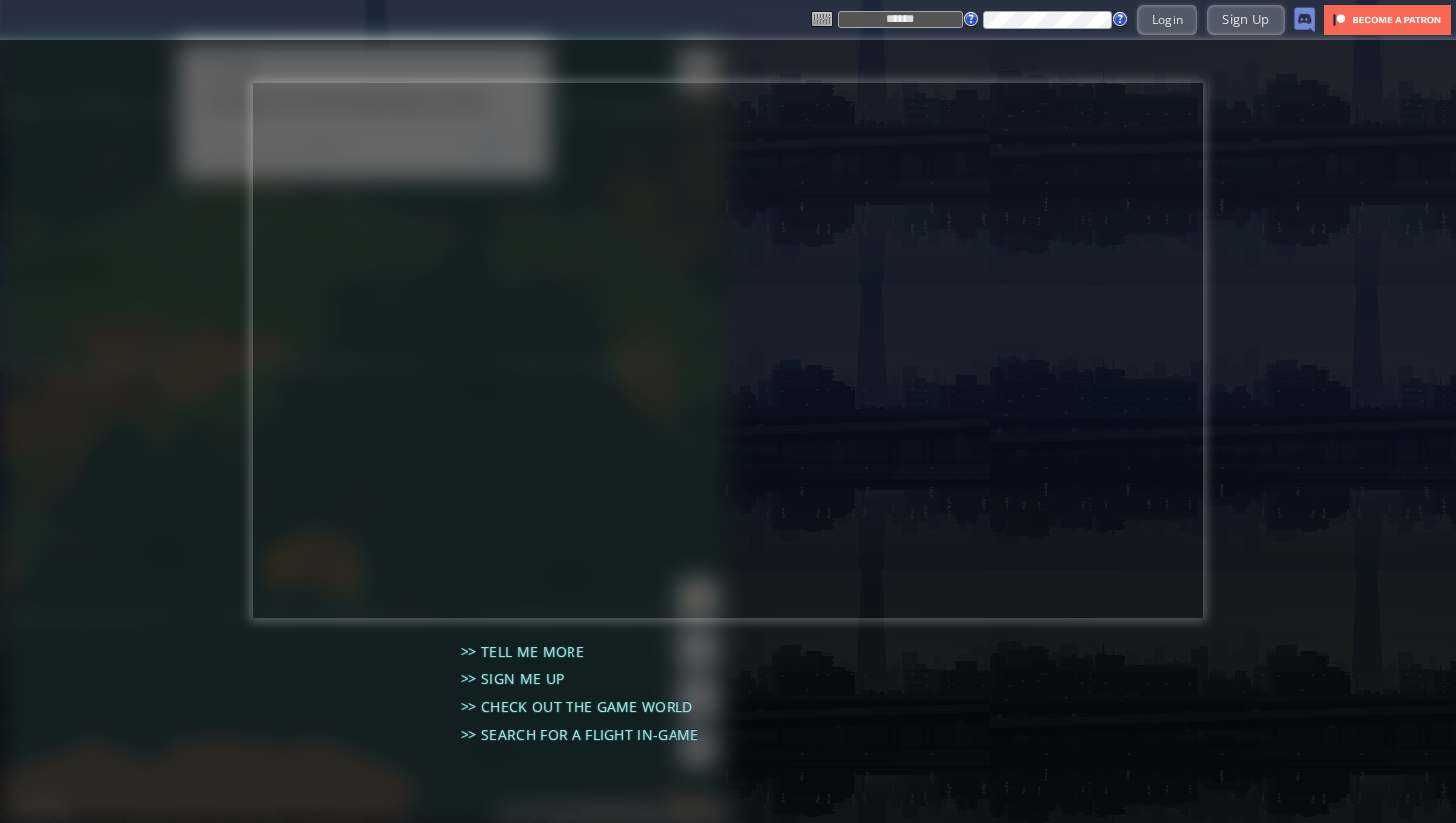 click on "******" at bounding box center [900, 19] 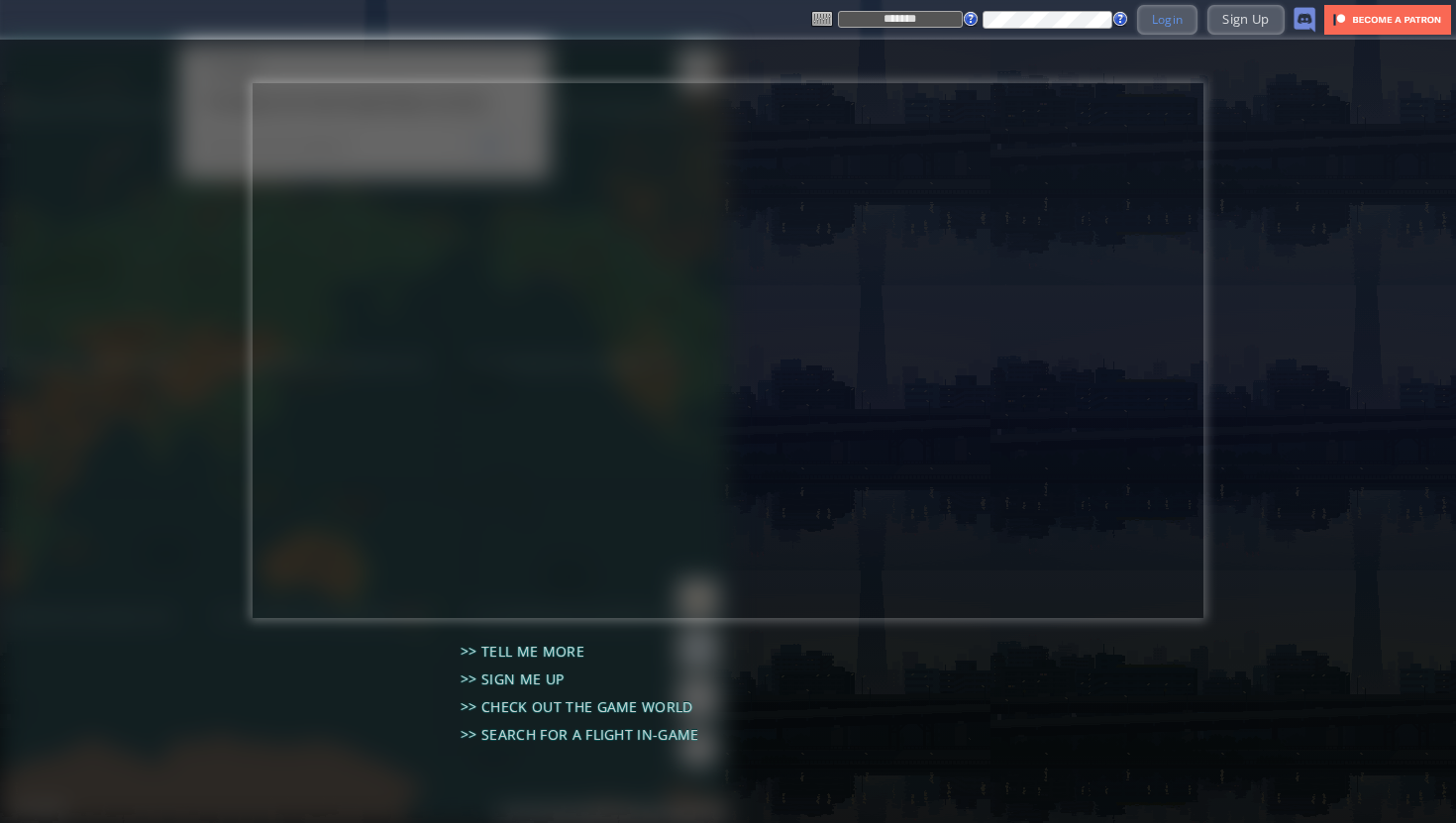 type on "*******" 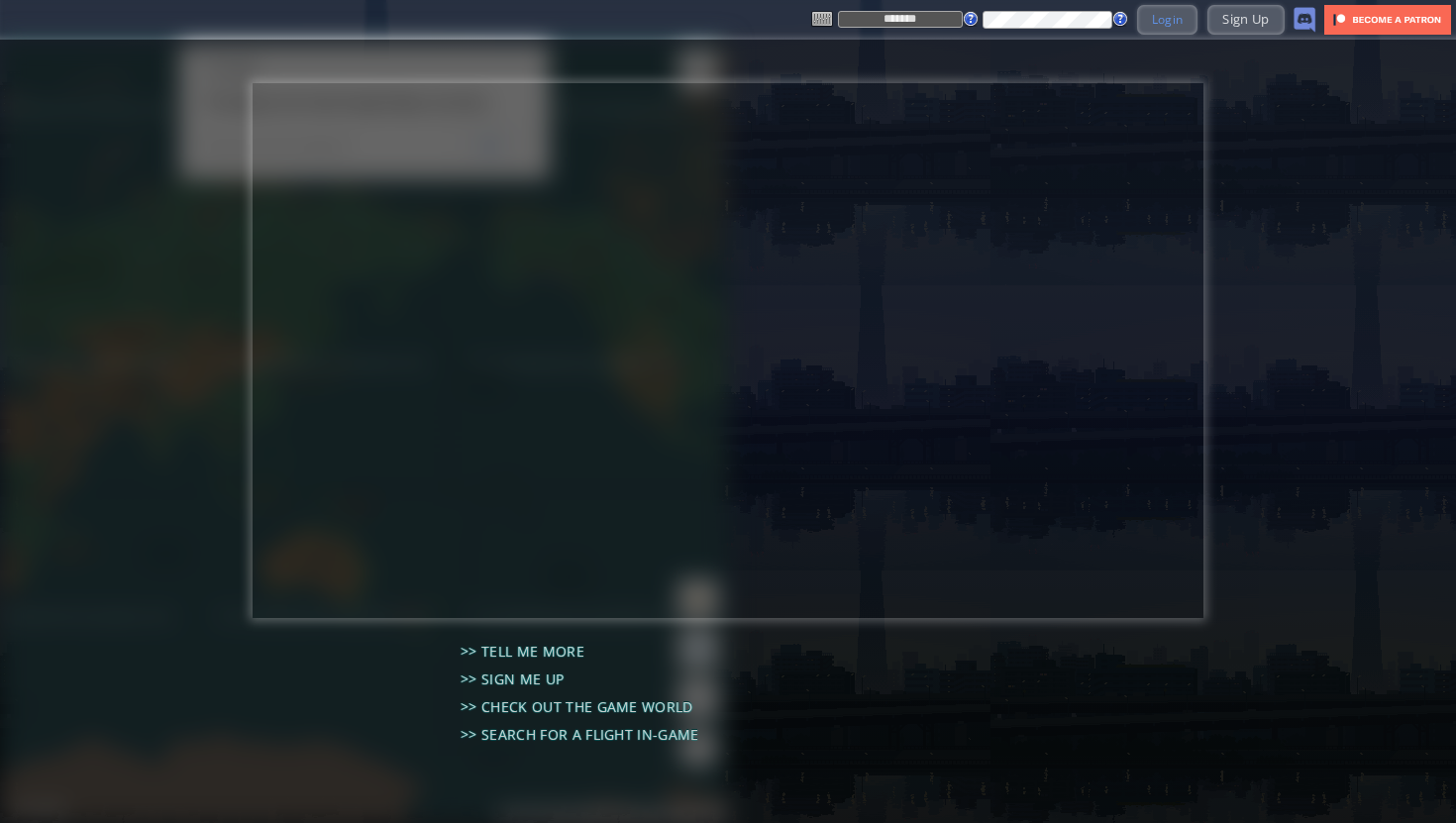 click on "Login" at bounding box center [1168, 19] 